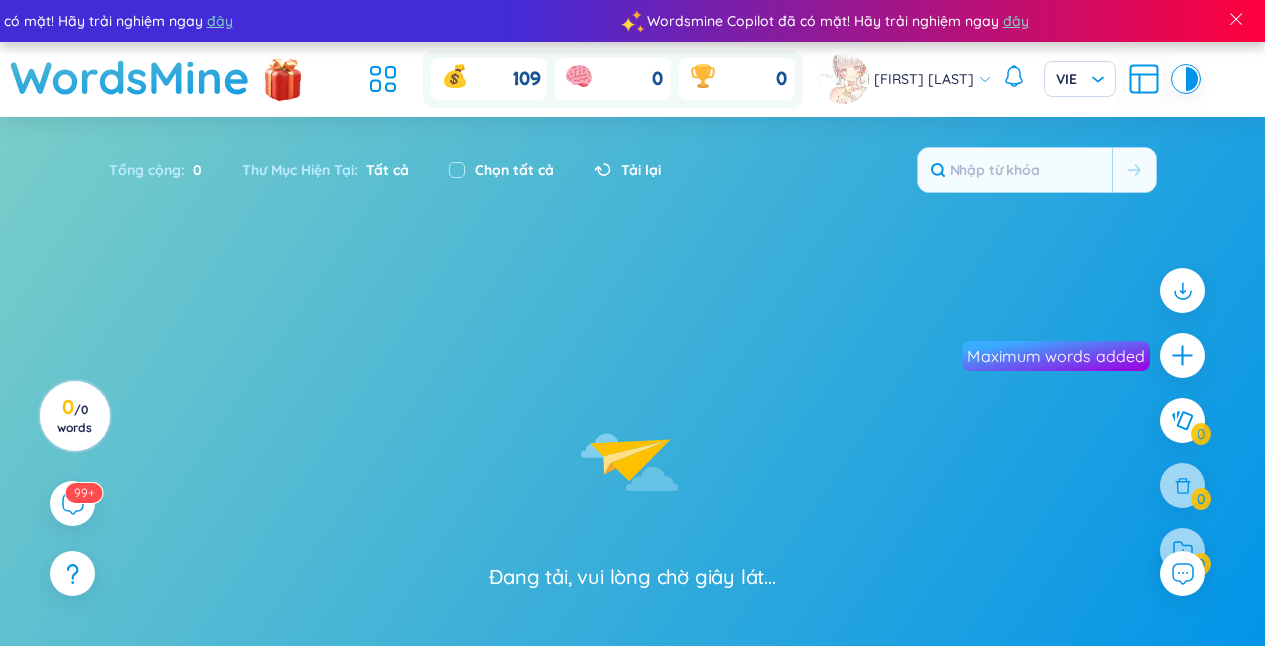 scroll, scrollTop: 0, scrollLeft: 0, axis: both 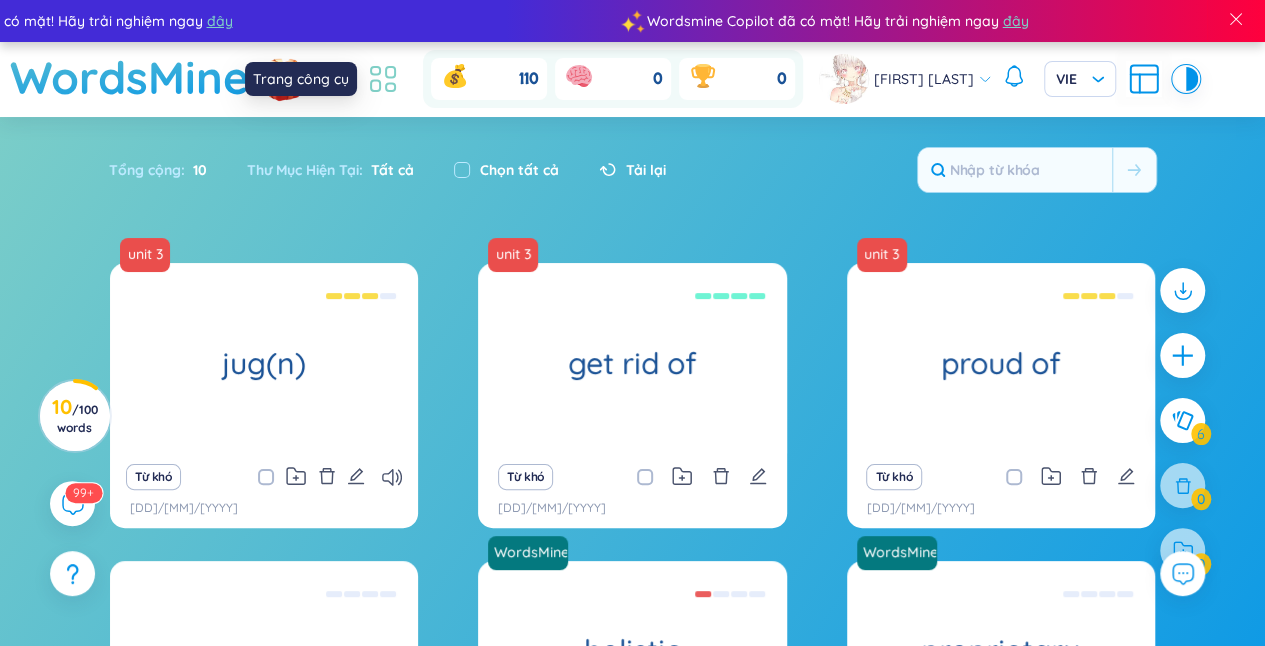 click 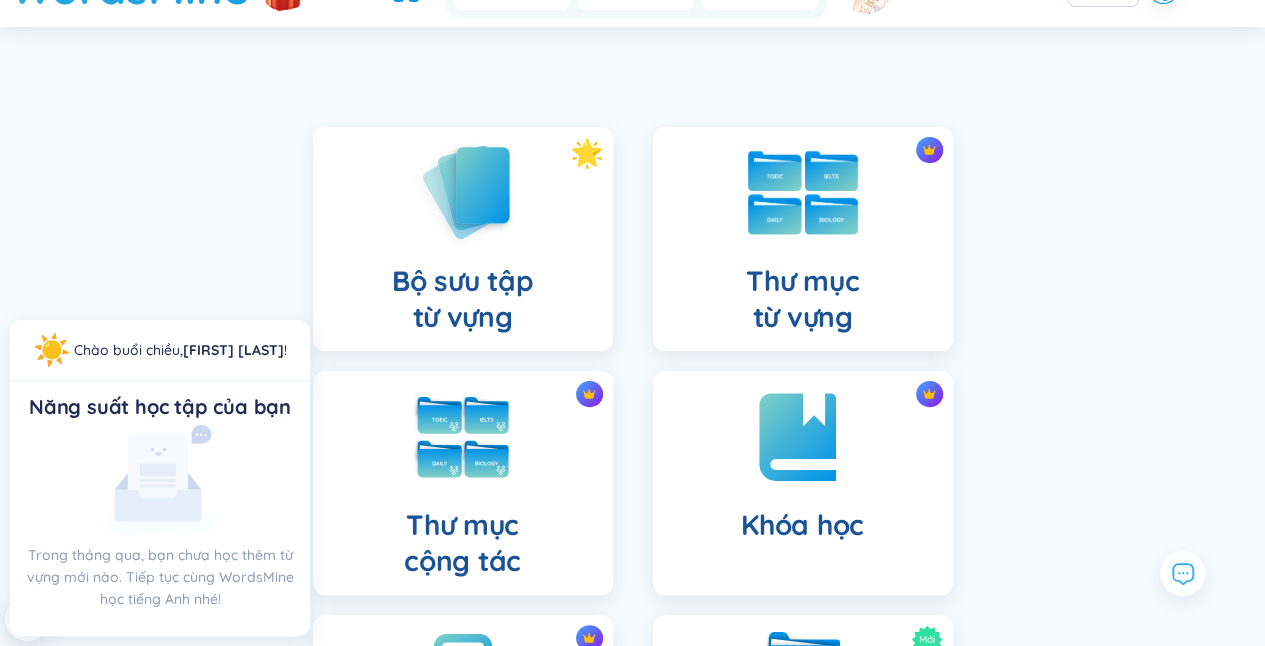 scroll, scrollTop: 100, scrollLeft: 0, axis: vertical 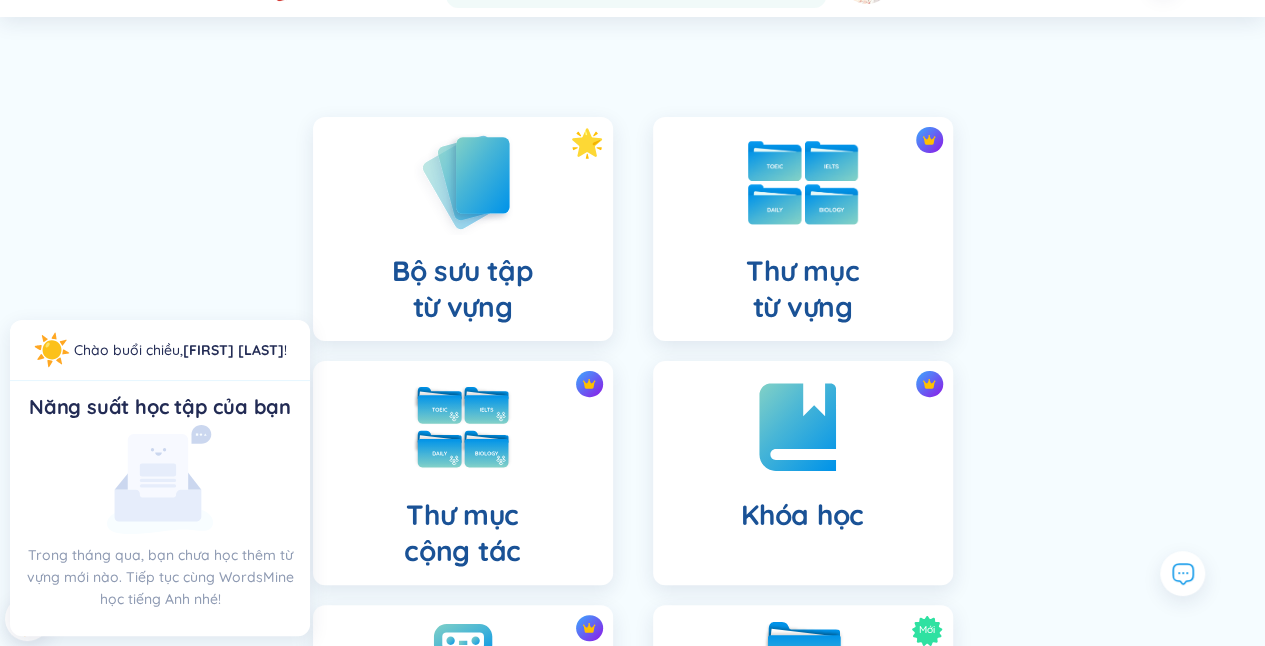 click on "Thư mục từ vựng" at bounding box center (802, 289) 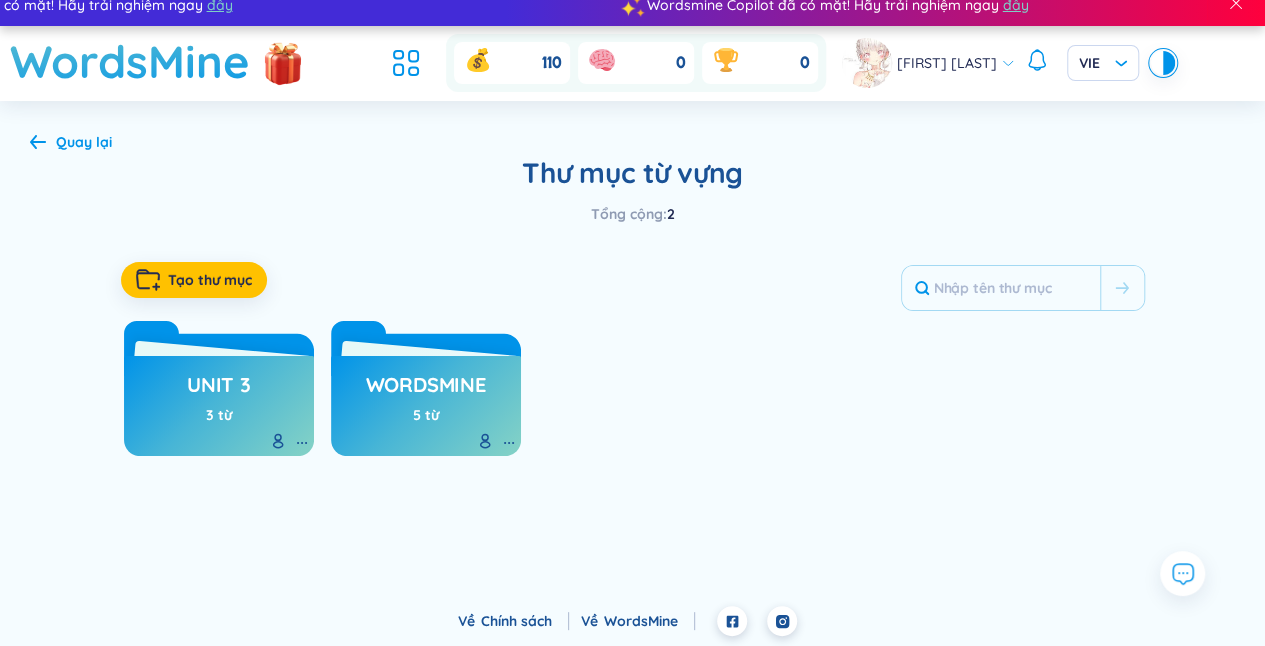 scroll, scrollTop: 0, scrollLeft: 0, axis: both 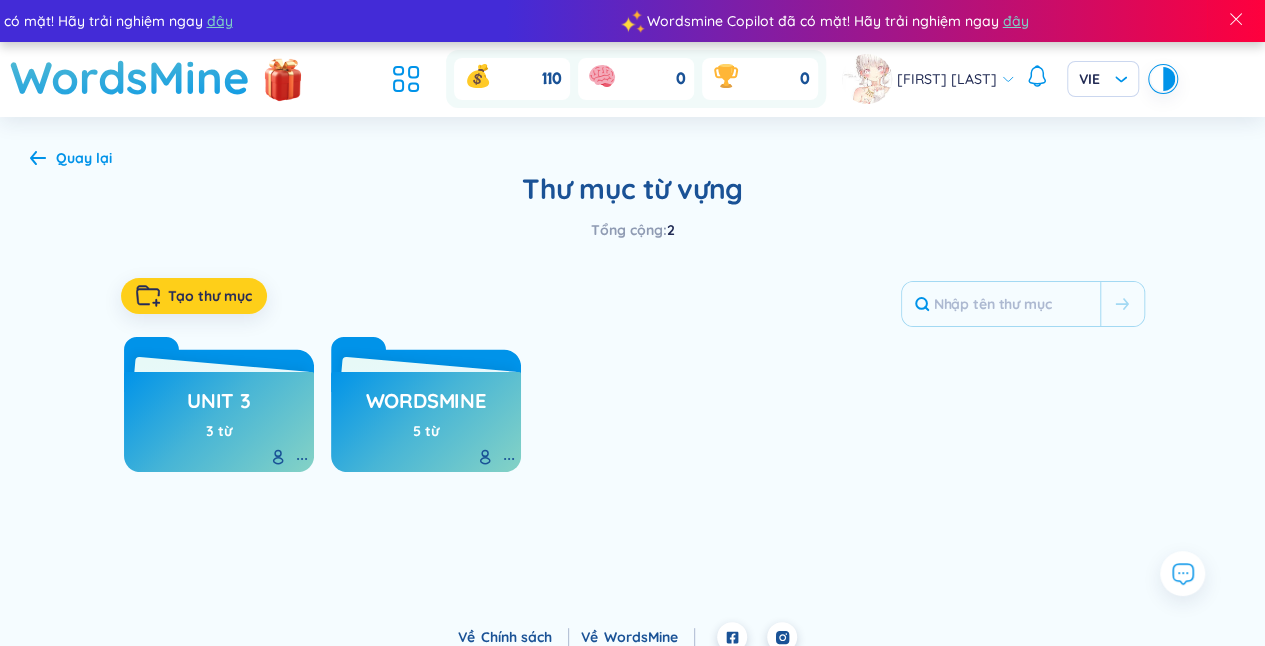 click on "Tạo thư mục" at bounding box center [210, 296] 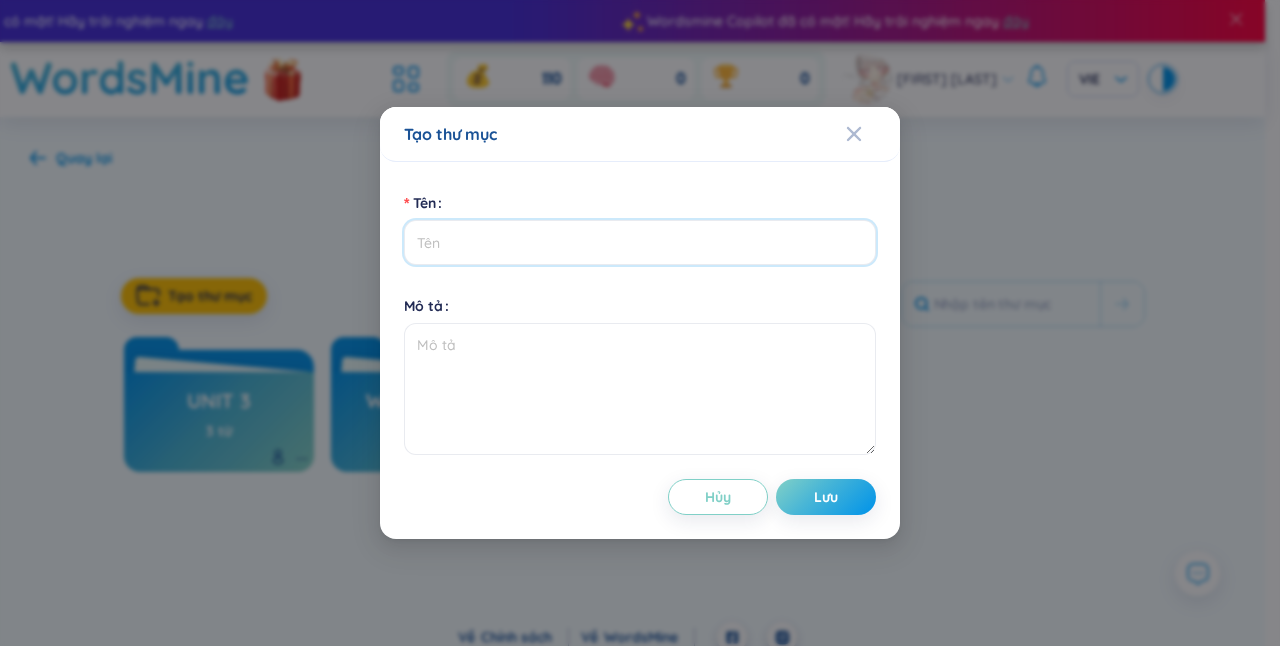 click on "Tên" at bounding box center [640, 242] 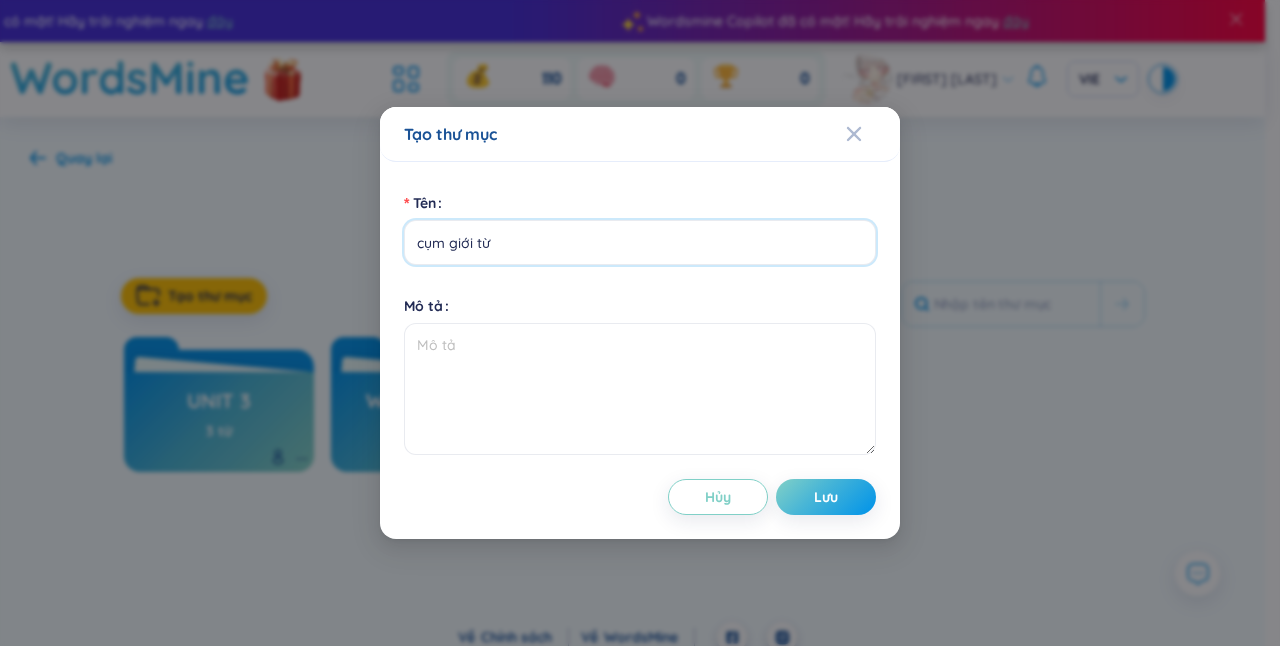 type on "cụm giới từ" 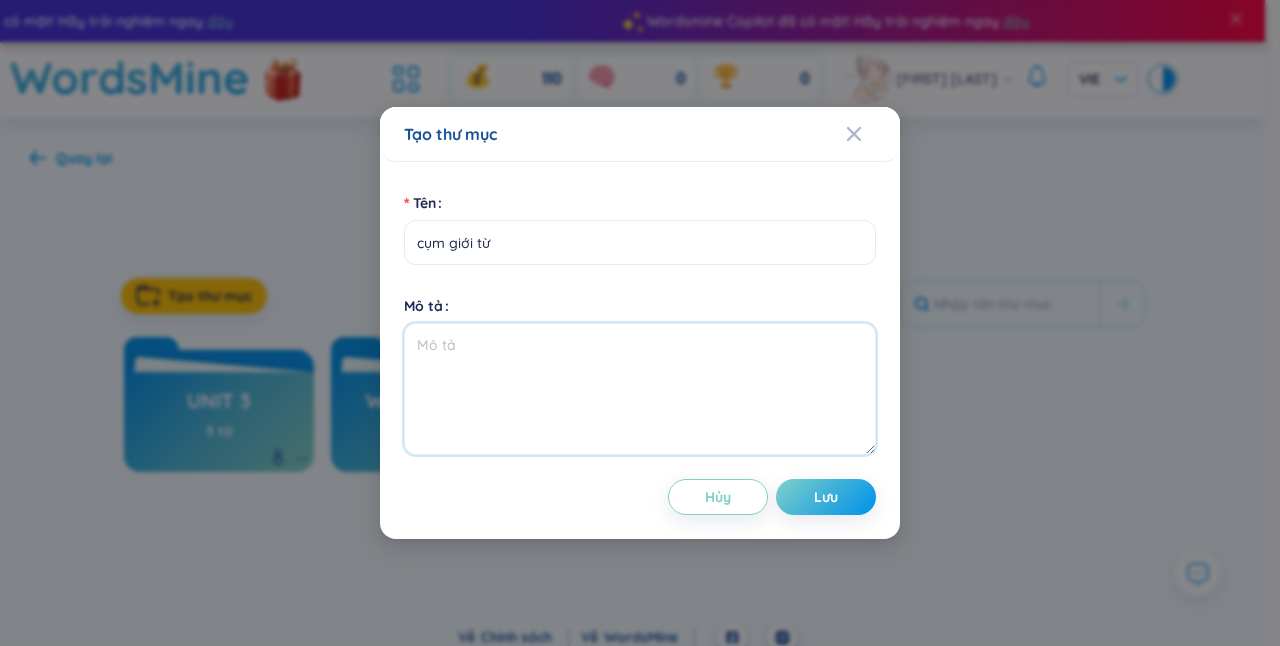 click on "Mô tả" at bounding box center (640, 389) 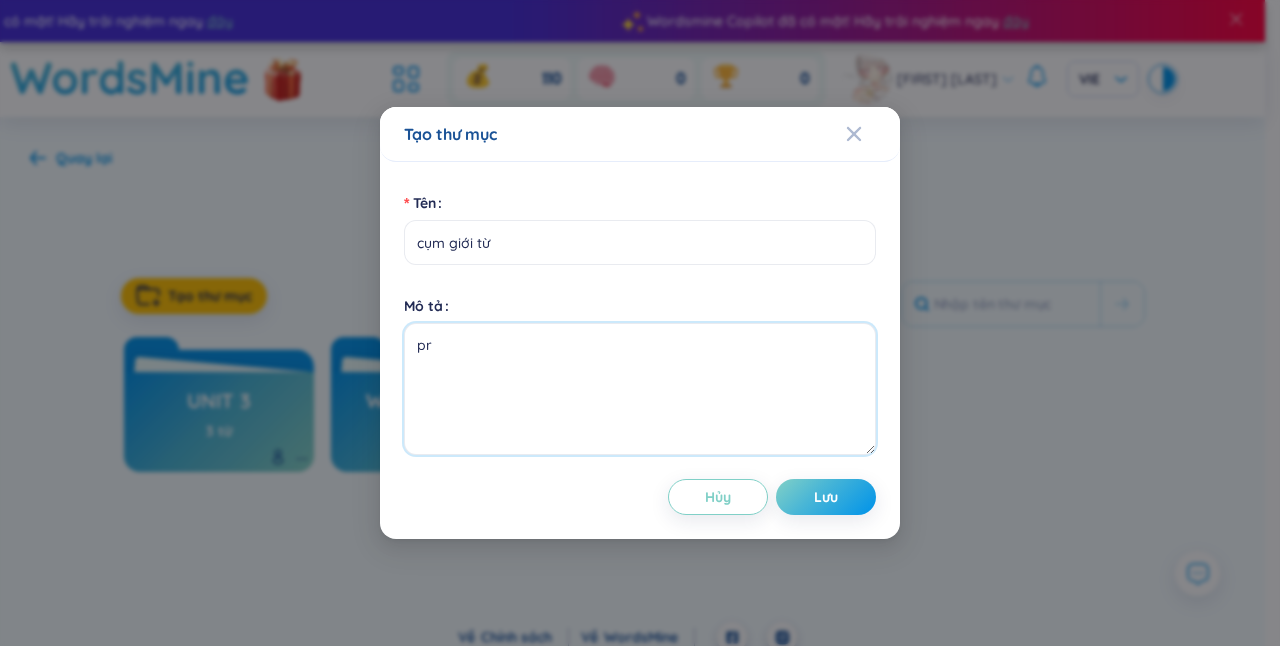 type on "p" 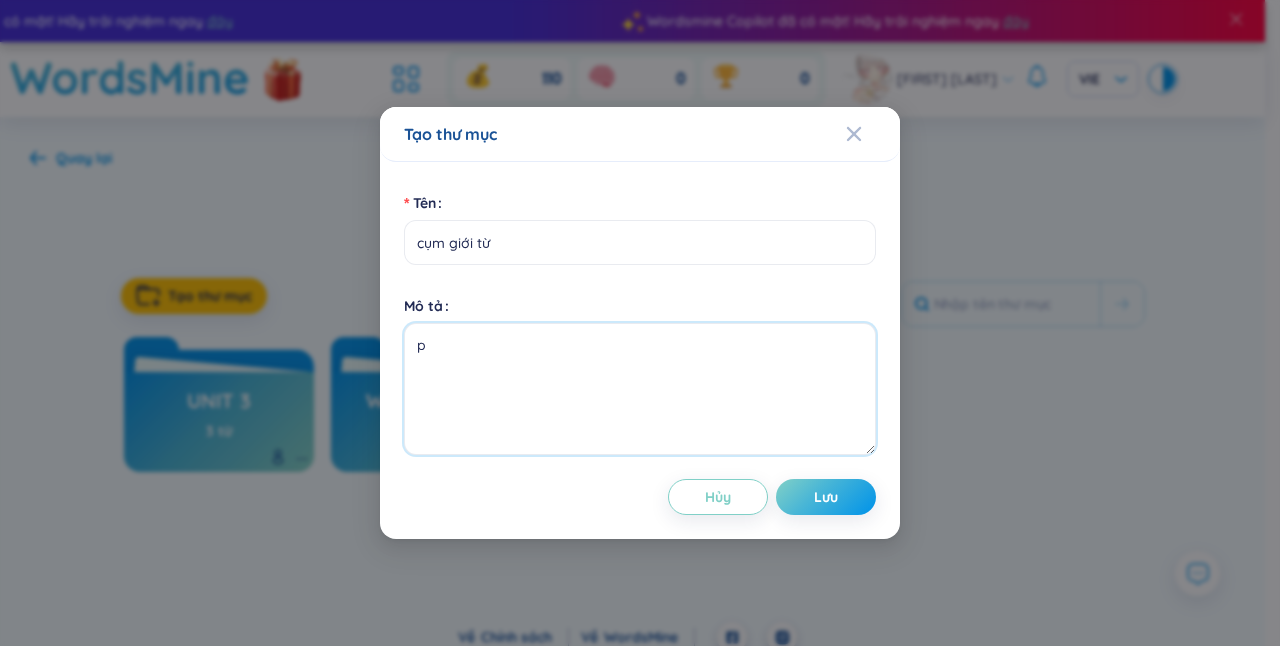 type 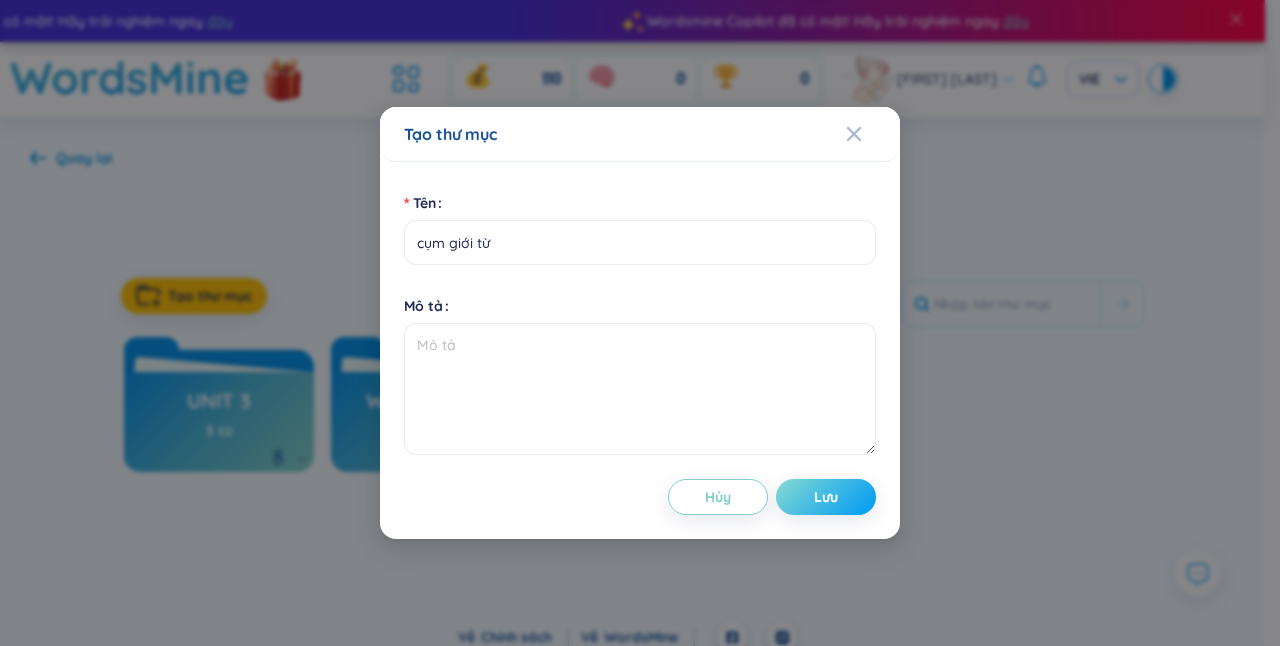 click on "Lưu" at bounding box center (826, 497) 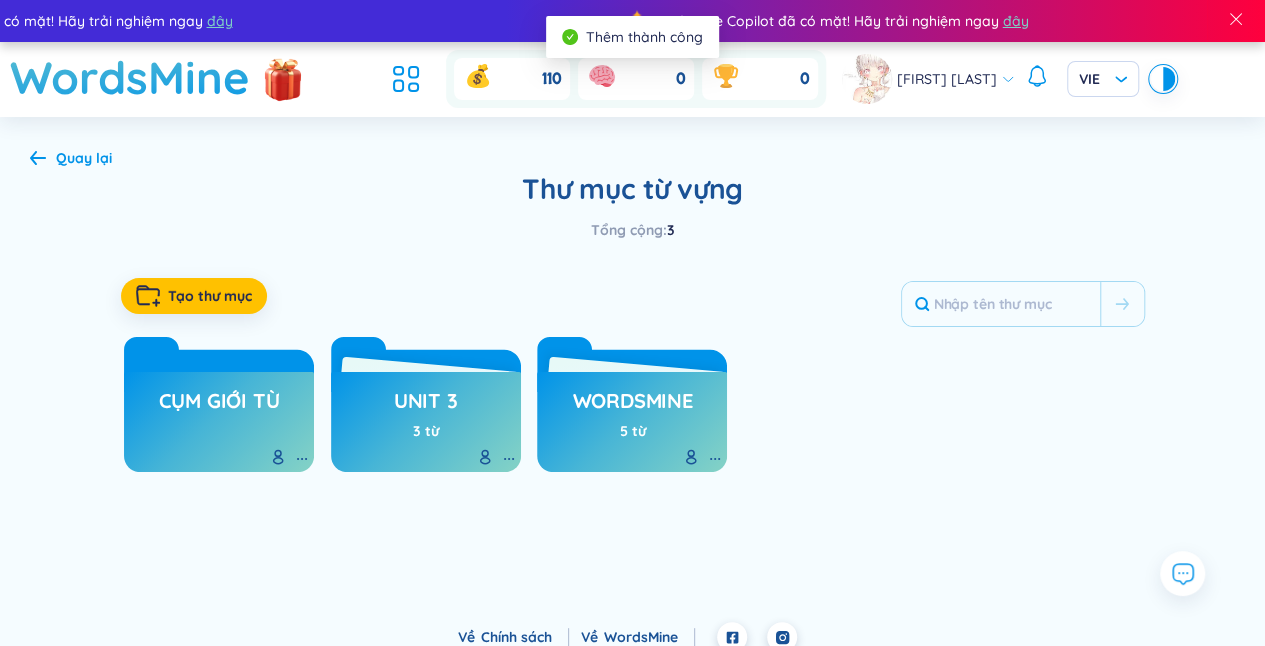 click on "cụm giới từ" at bounding box center [218, 406] 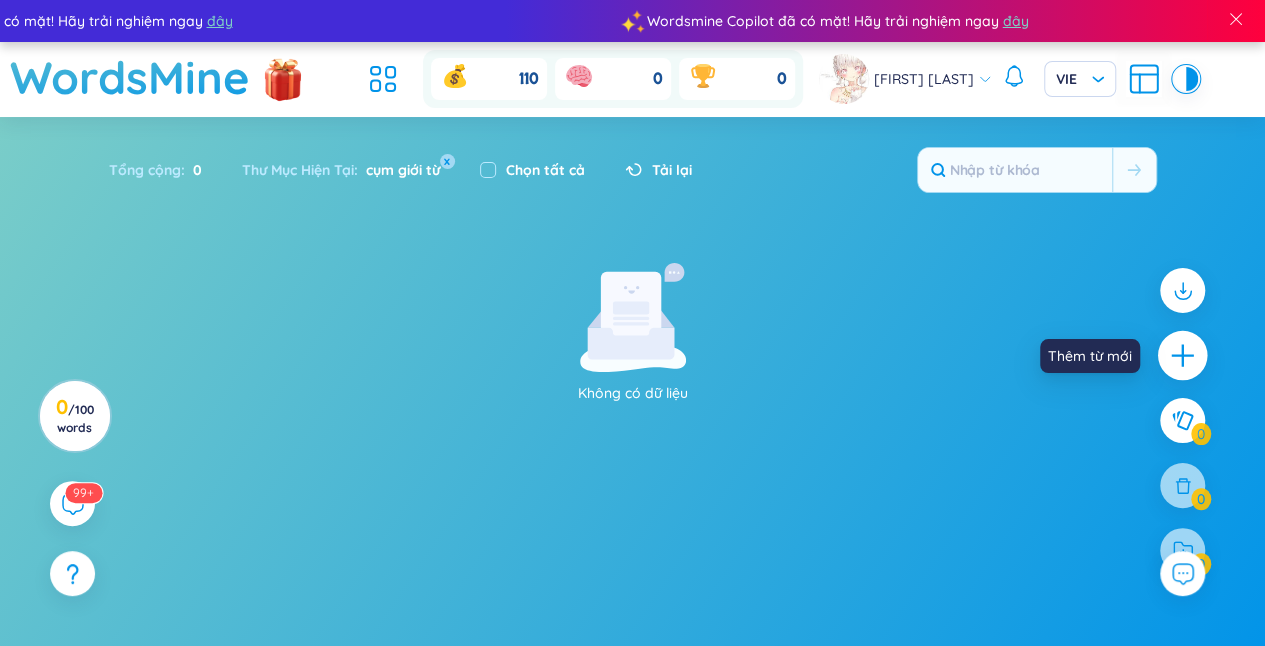 click 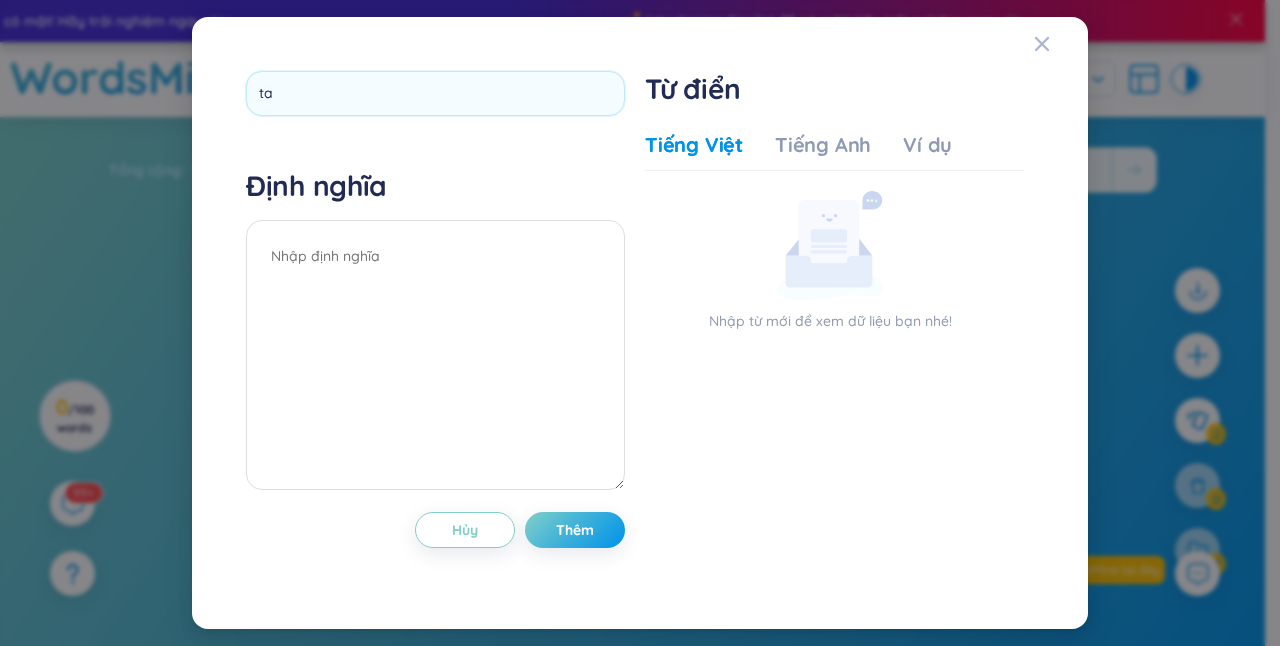 type on "t" 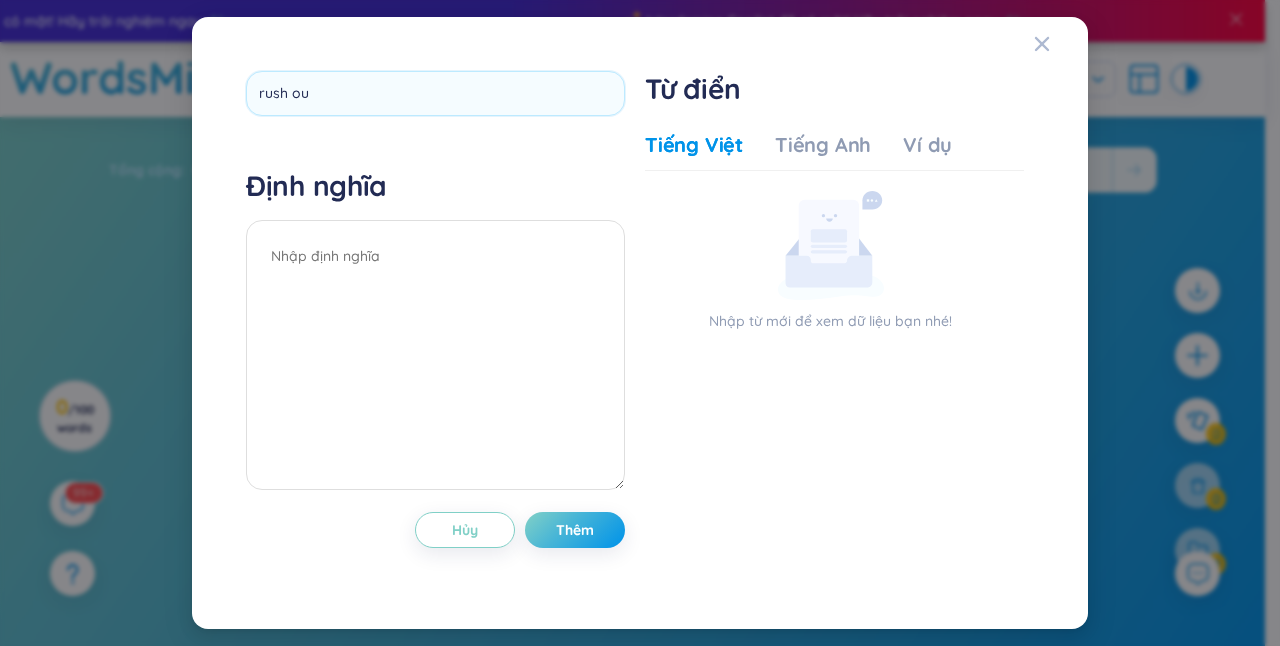 type on "rush out" 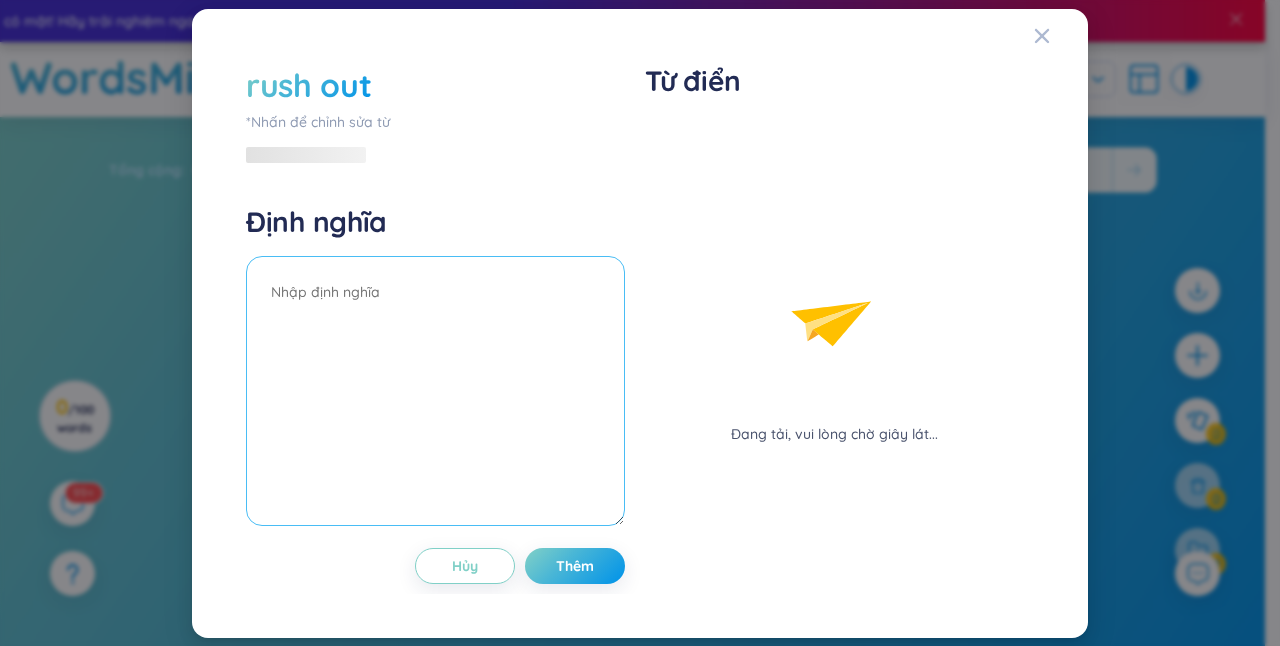 click on "Định nghĩa" at bounding box center [435, 368] 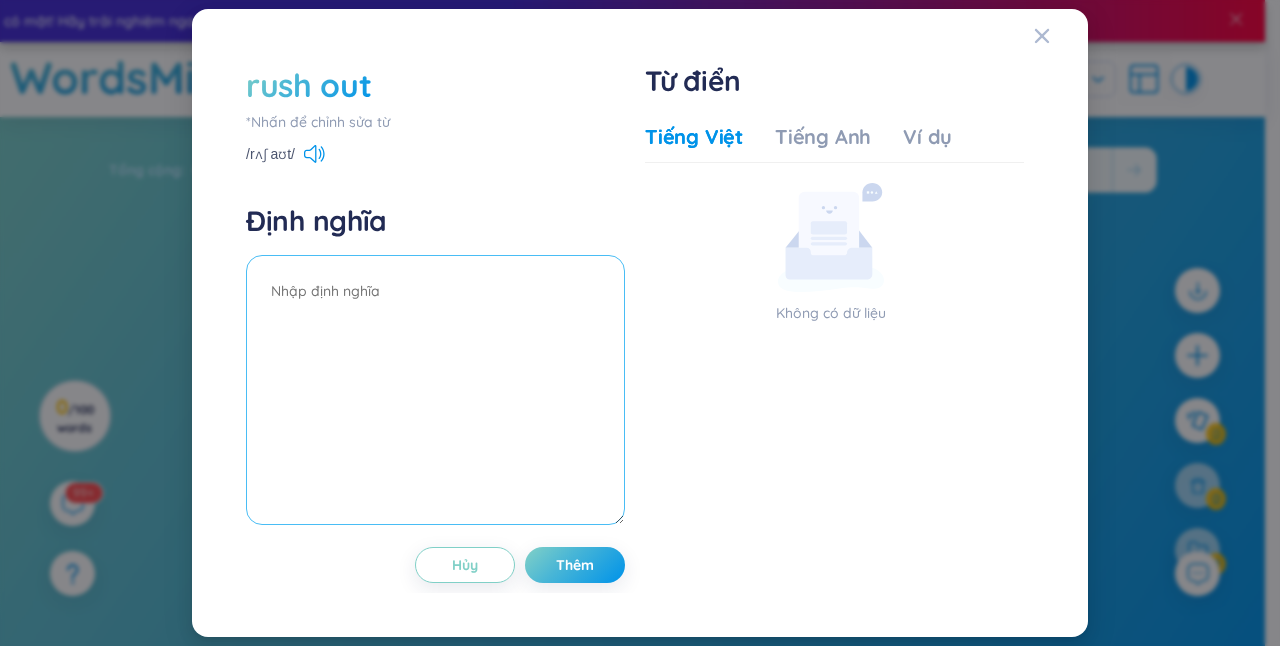 click at bounding box center (435, 390) 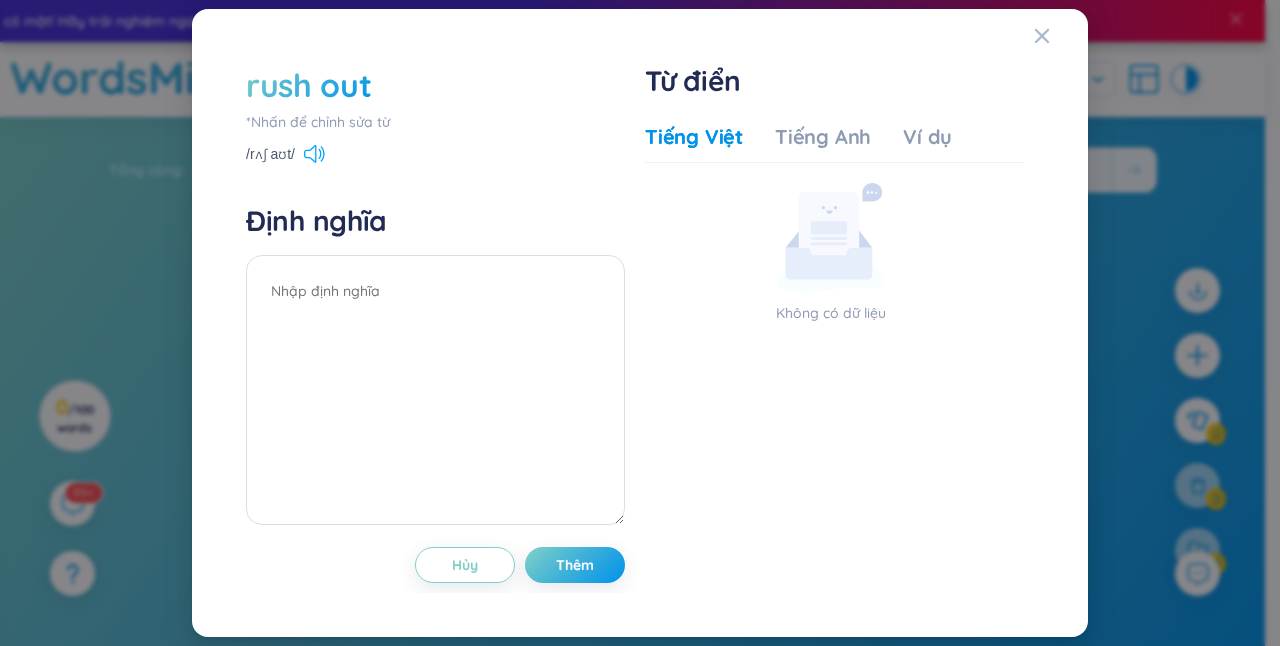 click 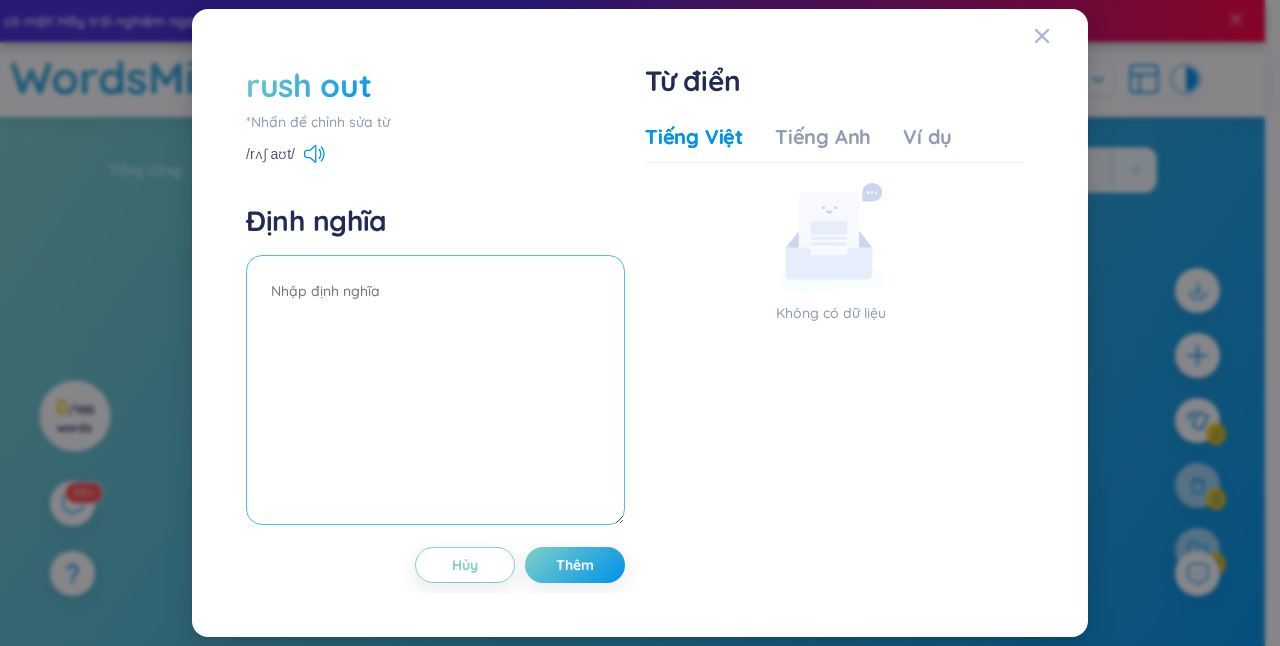 click at bounding box center (435, 390) 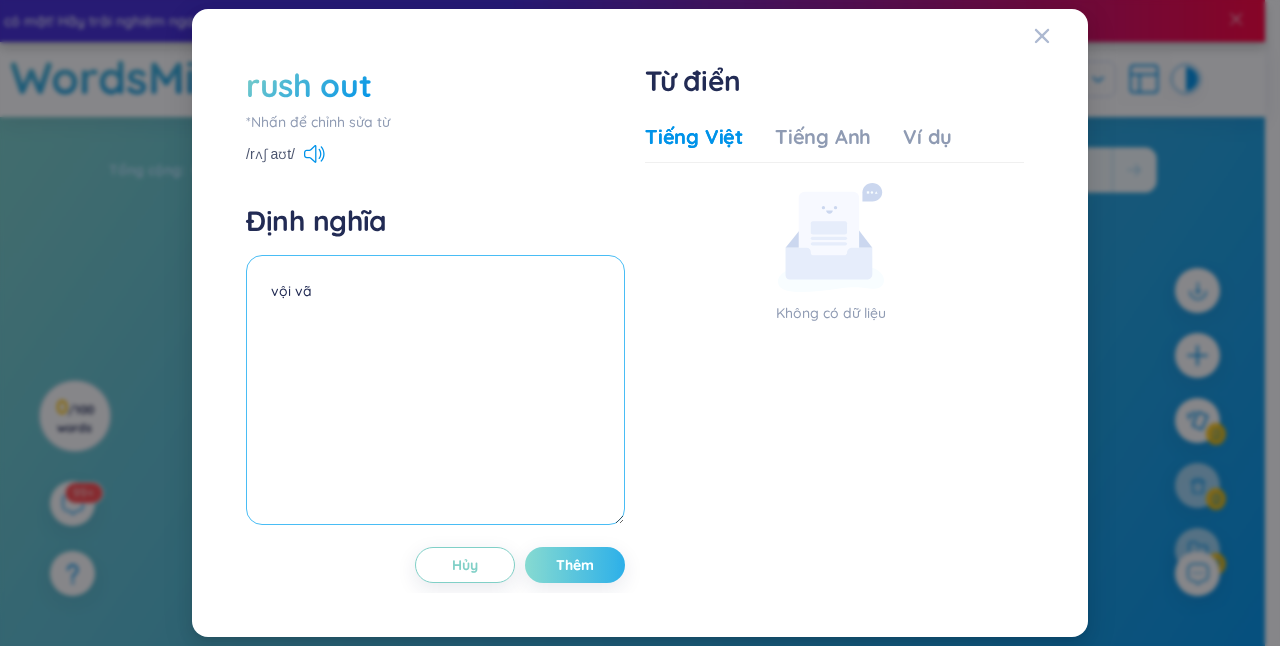 type on "vội vã" 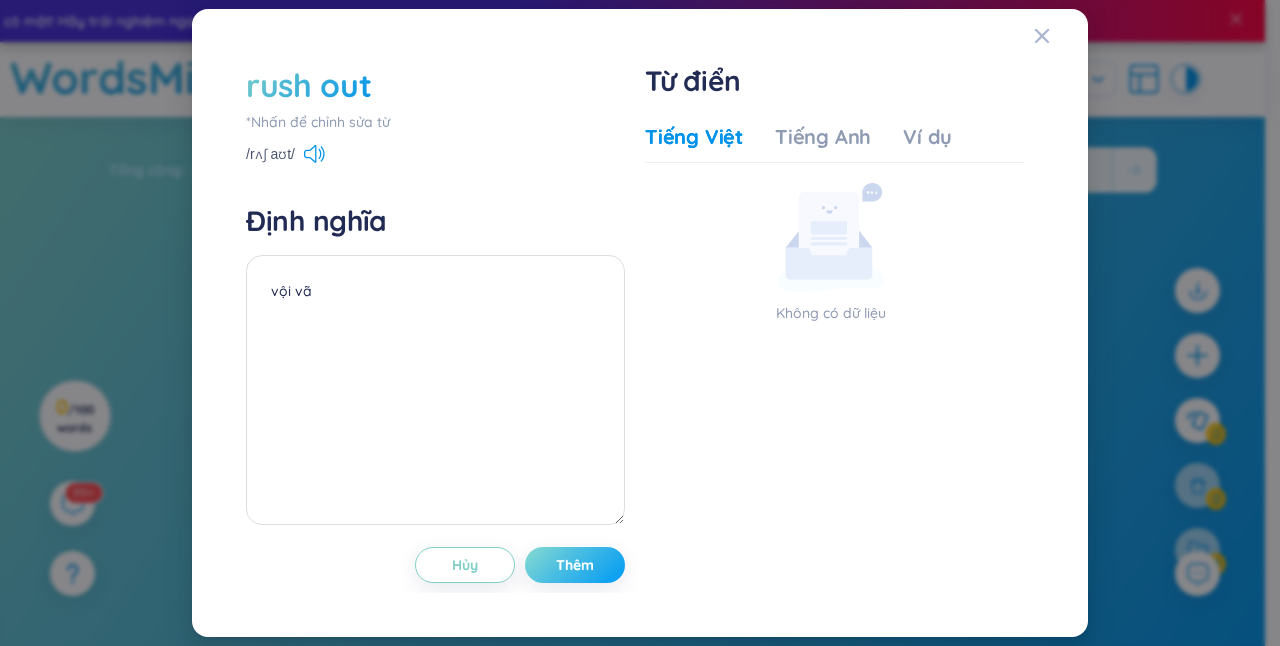 click on "Thêm" at bounding box center [575, 565] 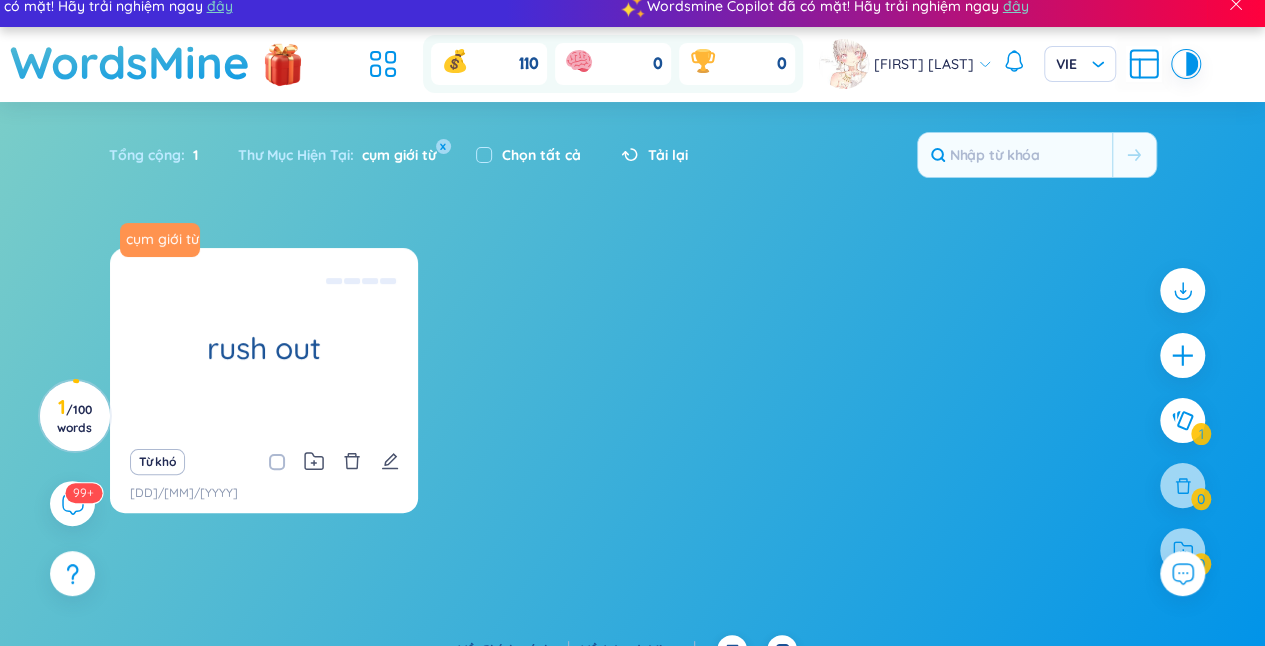 scroll, scrollTop: 0, scrollLeft: 0, axis: both 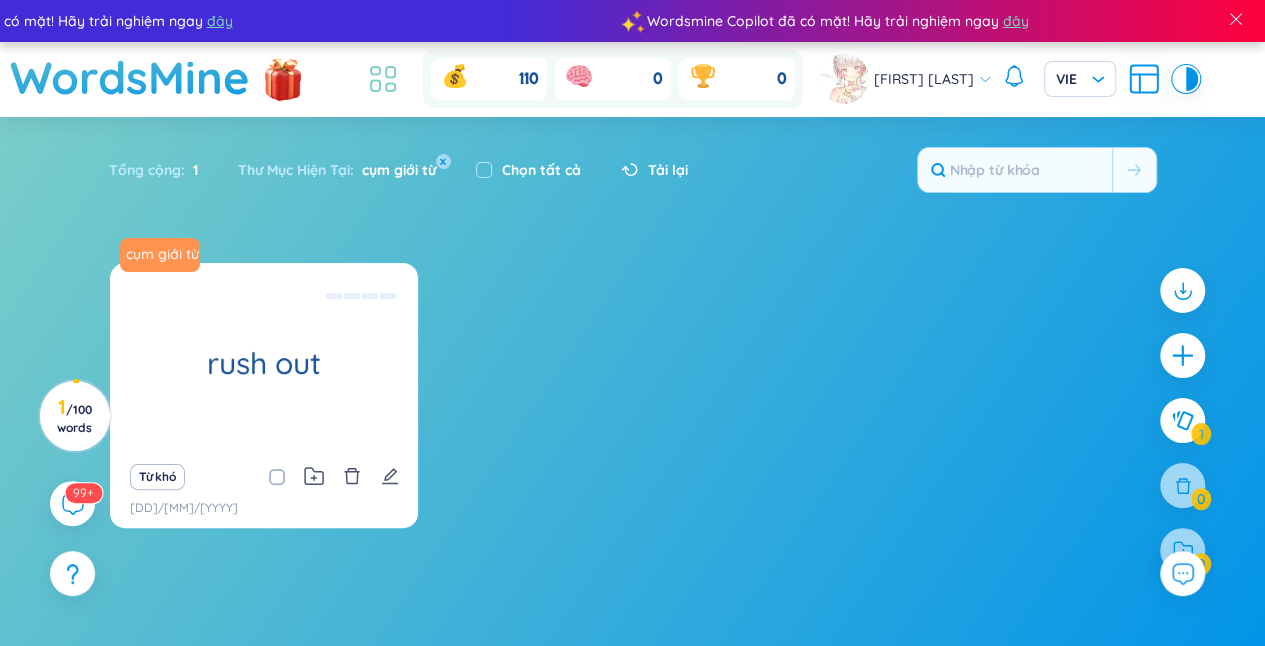 click 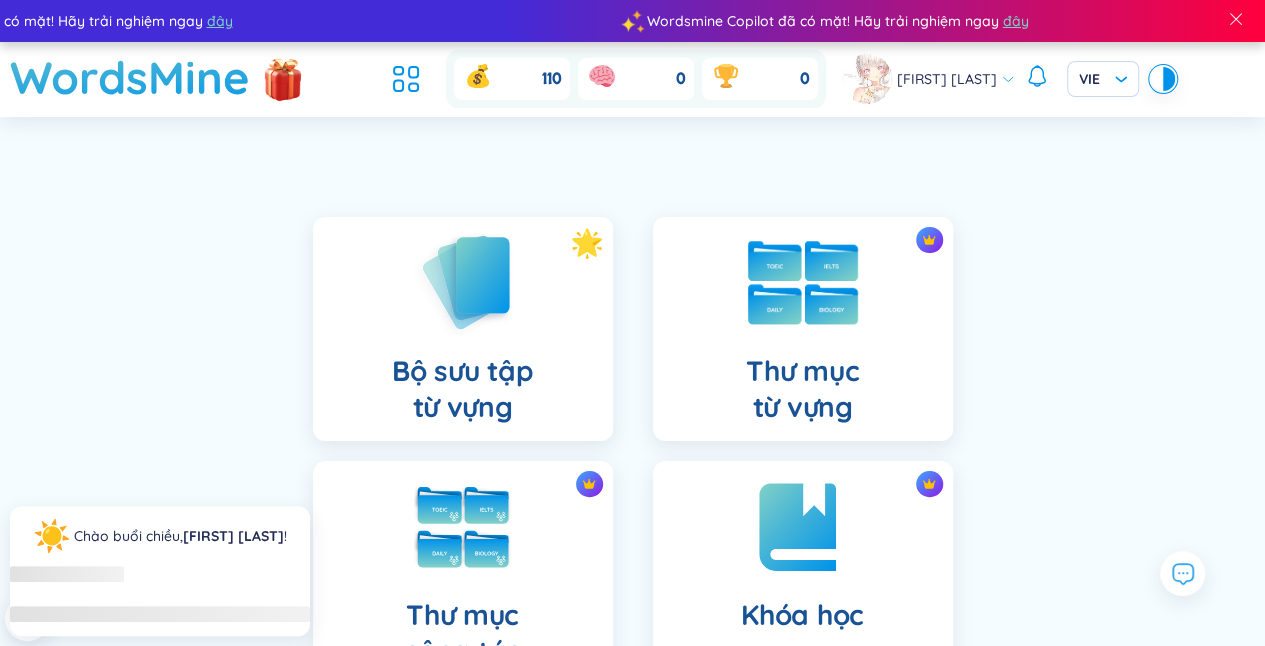 click on "Thư mục từ vựng" at bounding box center [803, 329] 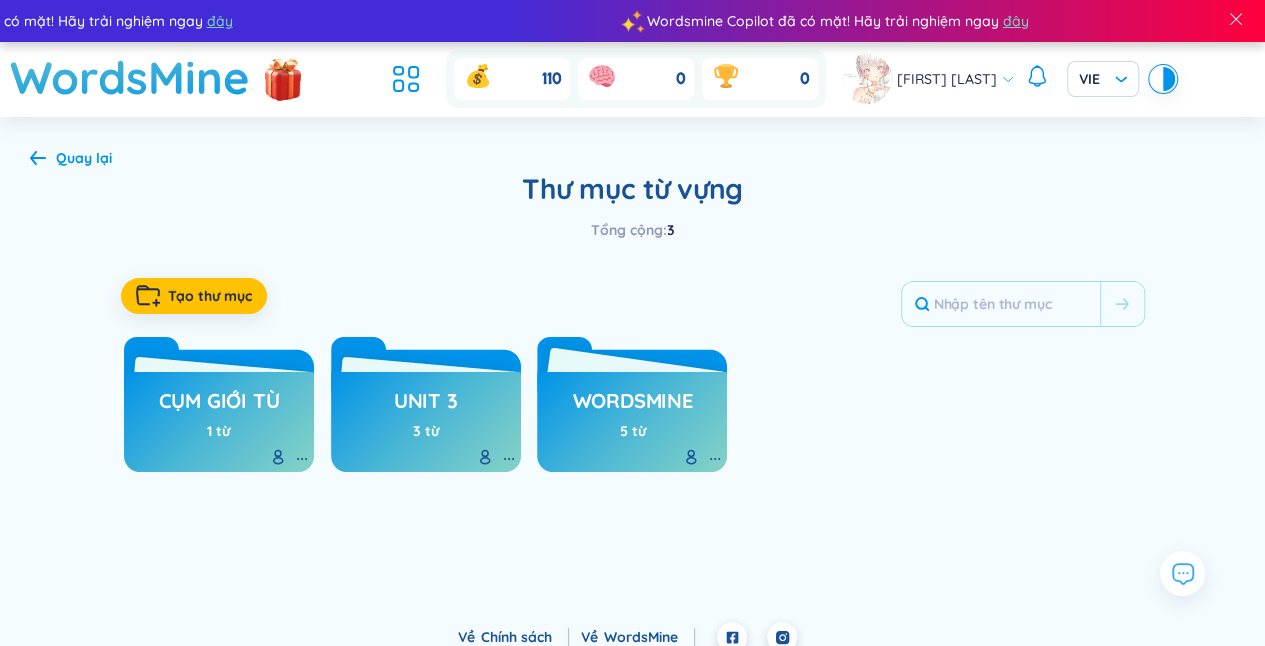 click on "WordsMine" at bounding box center (632, 406) 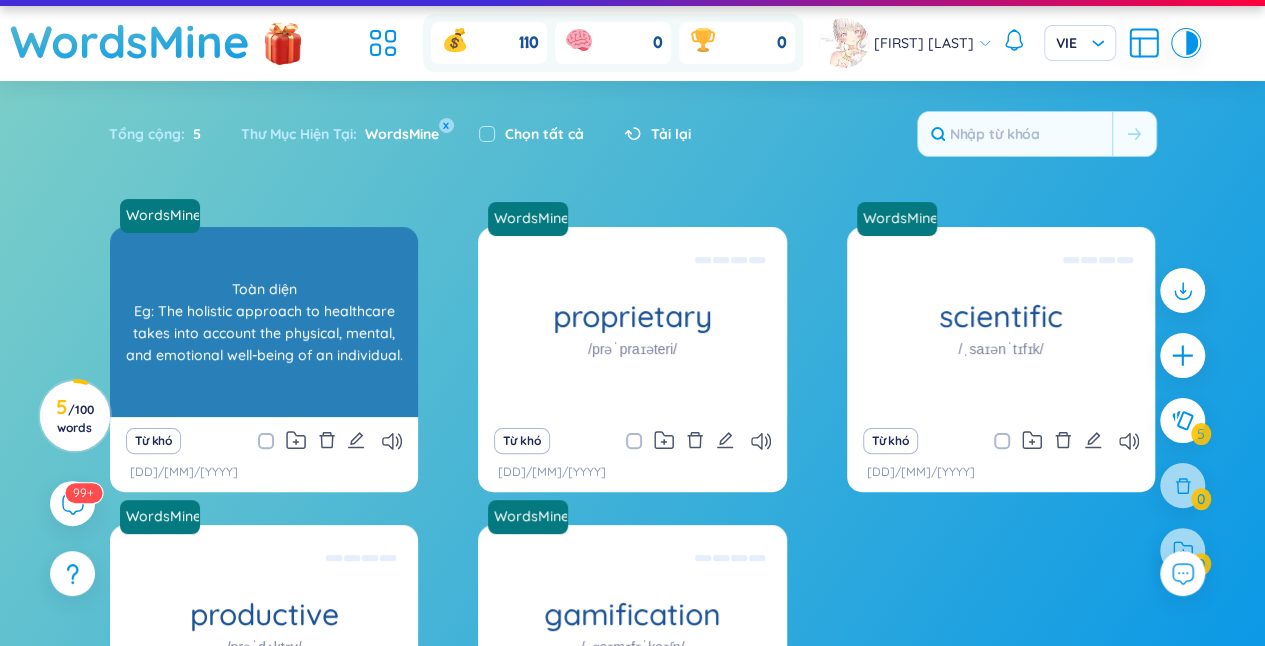 scroll, scrollTop: 0, scrollLeft: 0, axis: both 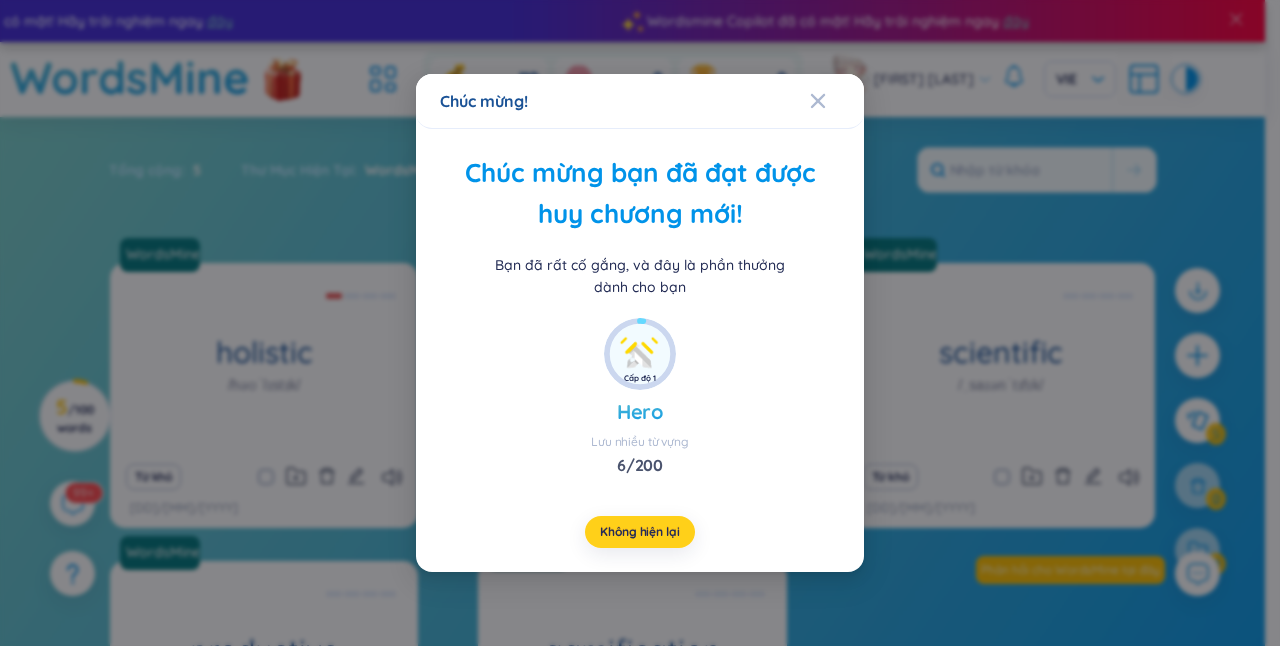 click on "Không hiện lại" at bounding box center [639, 532] 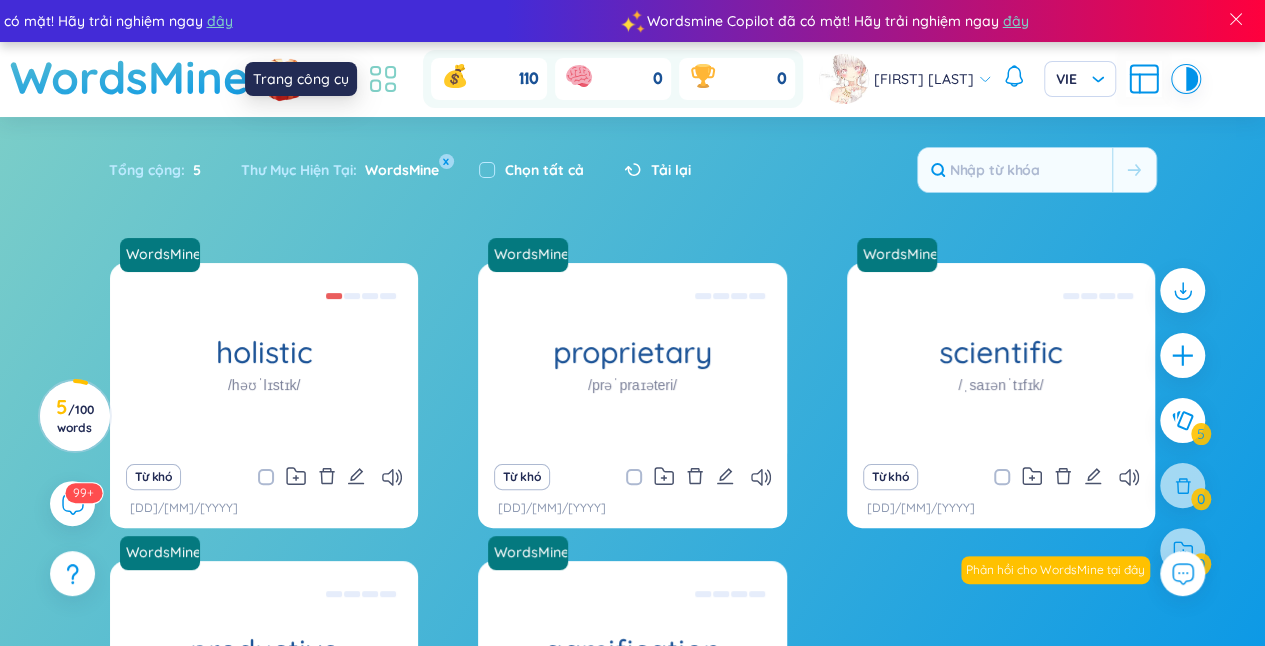 click 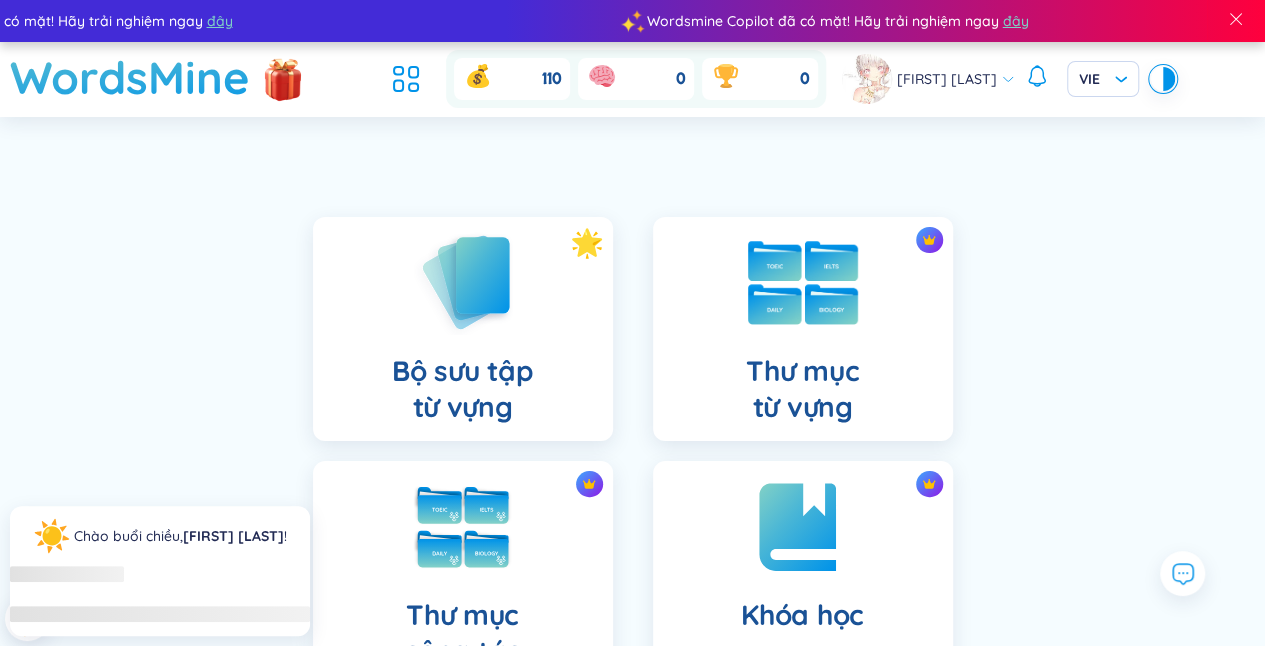 click on "Thư mục từ vựng" at bounding box center (803, 329) 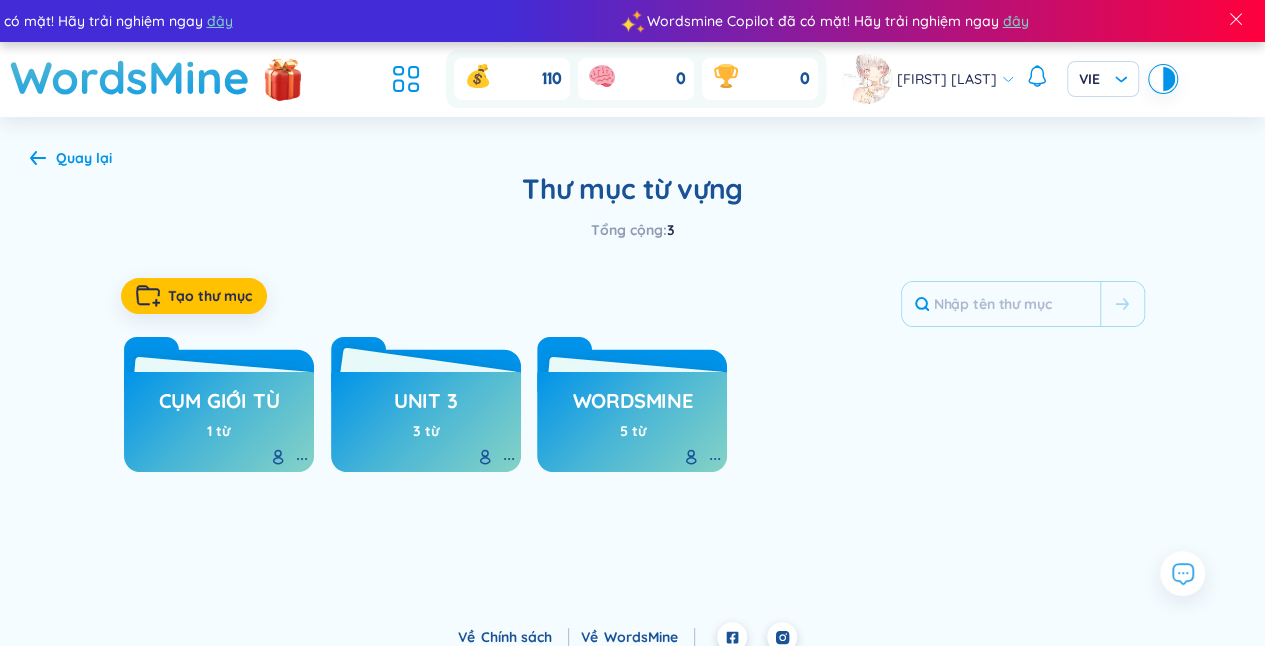 click on "unit 3 3 từ" at bounding box center (426, 422) 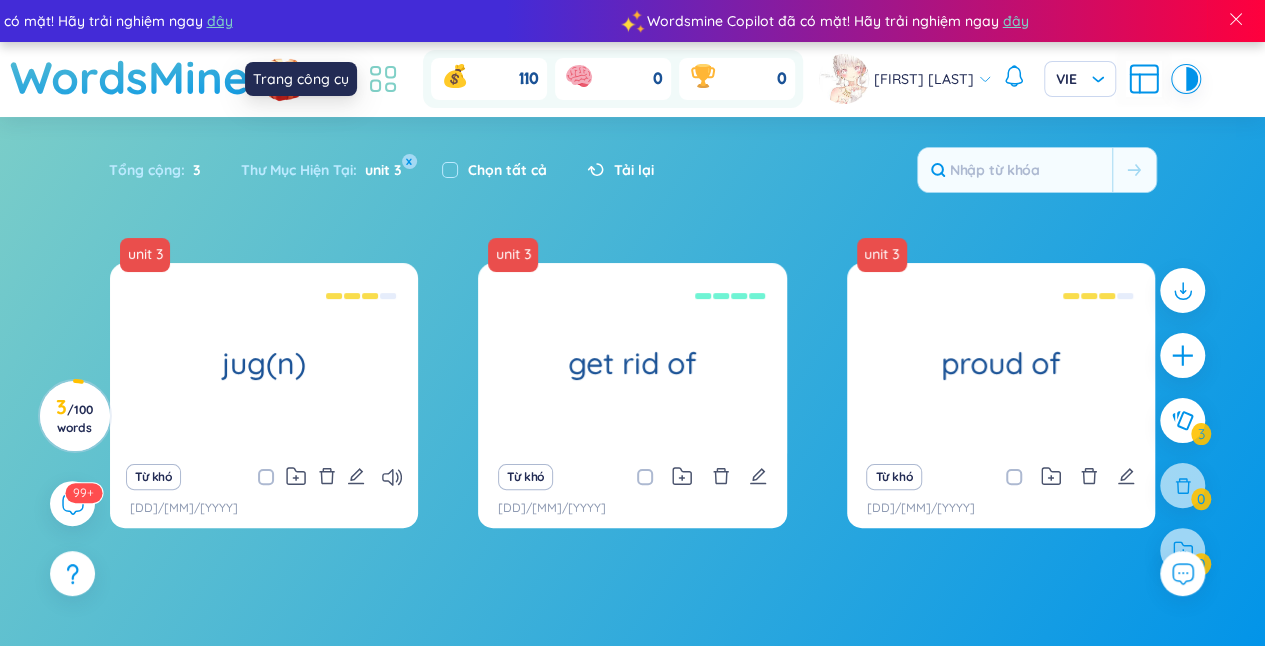 click 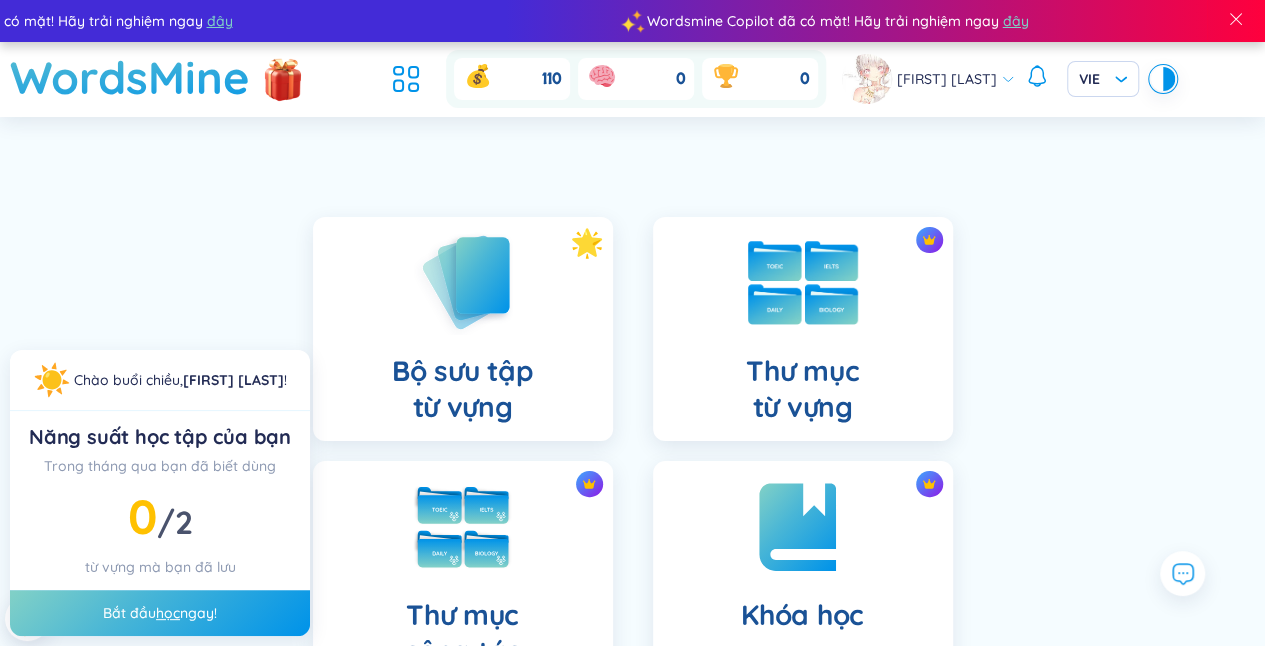 click on "Thư mục từ vựng" at bounding box center [802, 389] 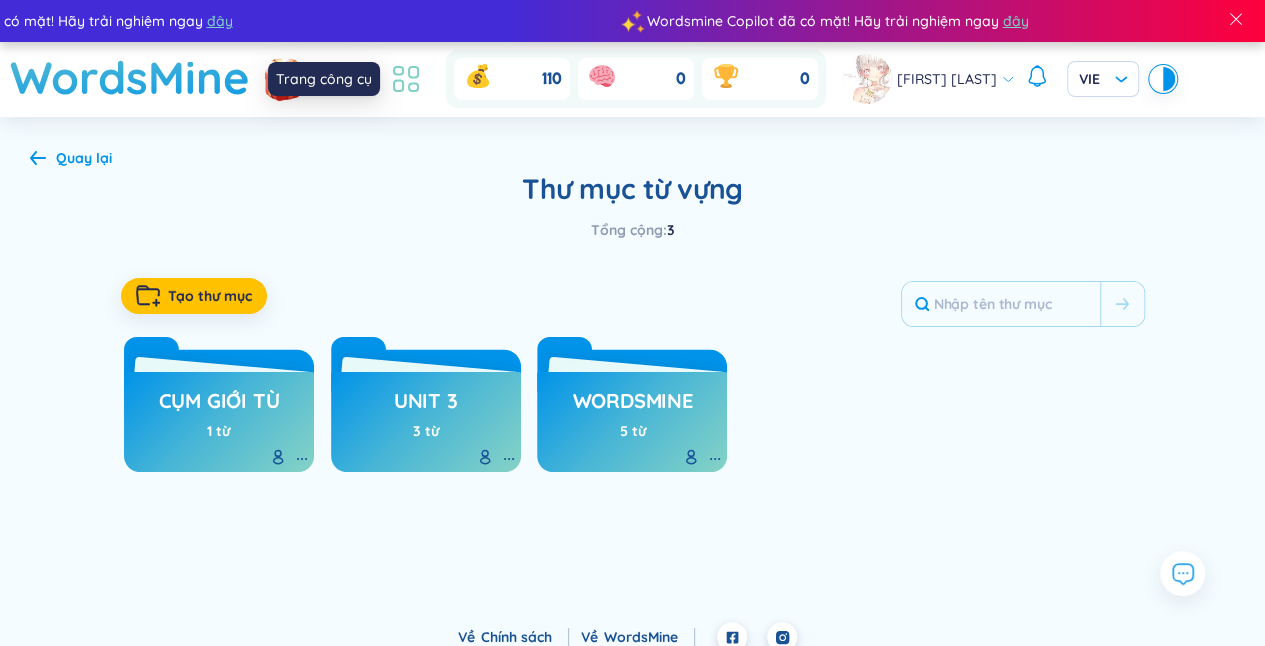 click 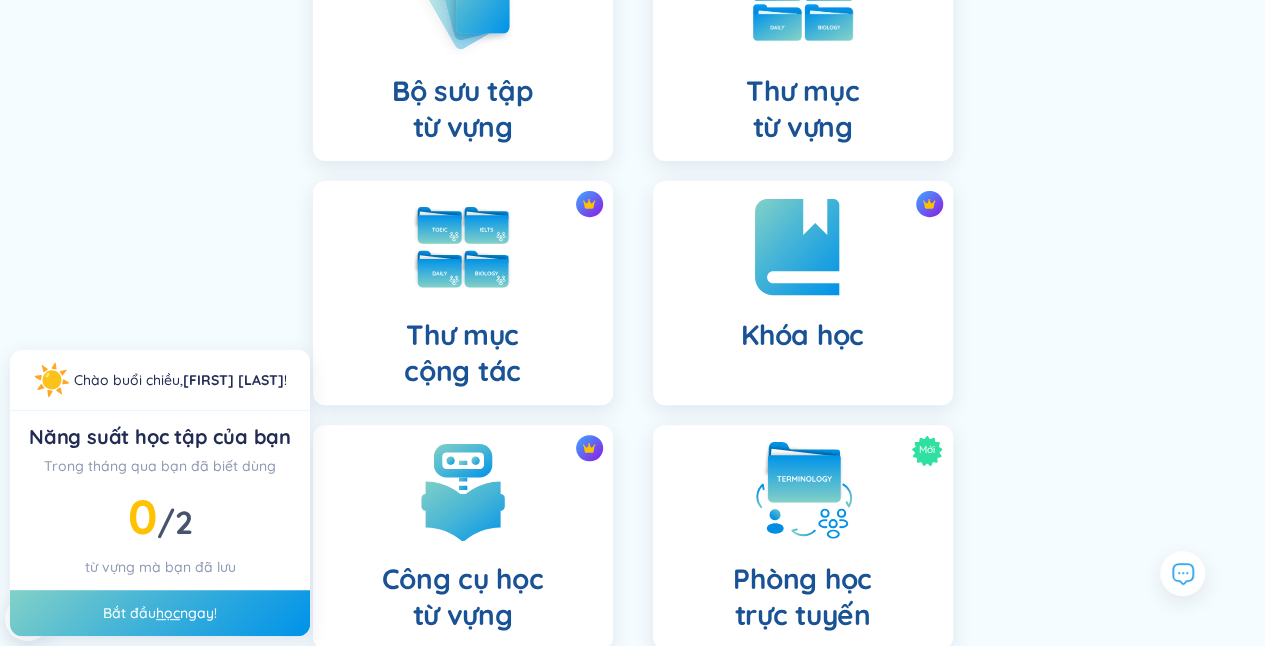 scroll, scrollTop: 0, scrollLeft: 0, axis: both 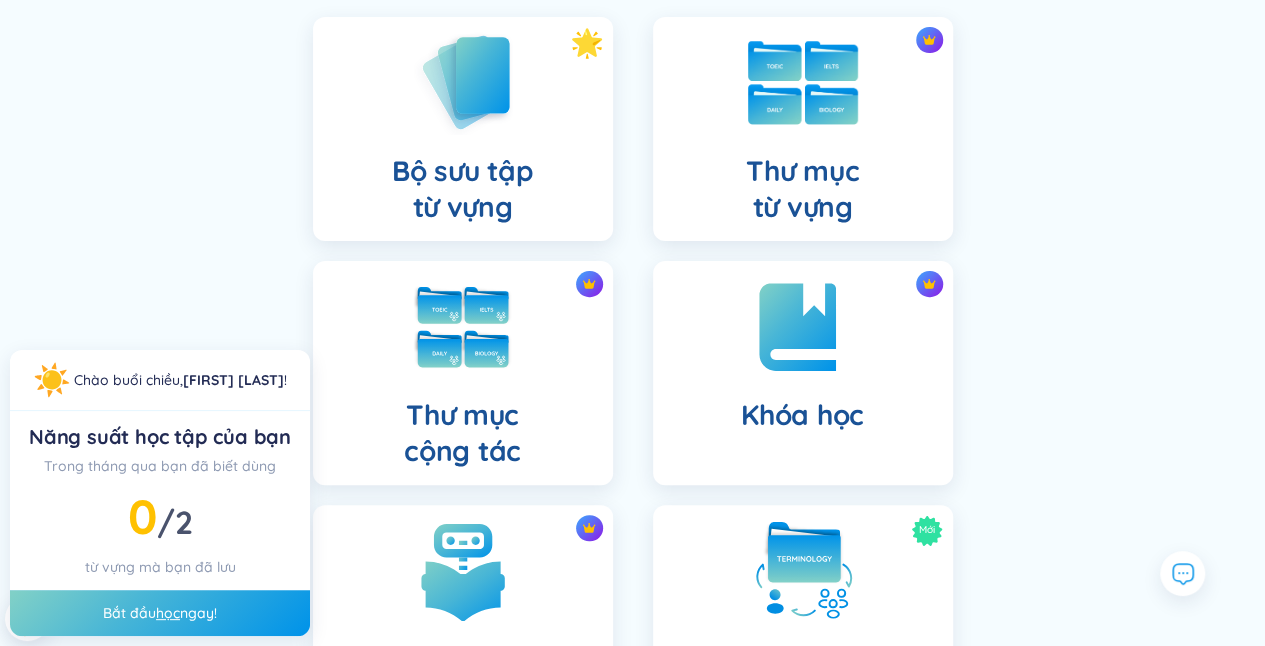 click on "Thư mục từ vựng" at bounding box center (803, 129) 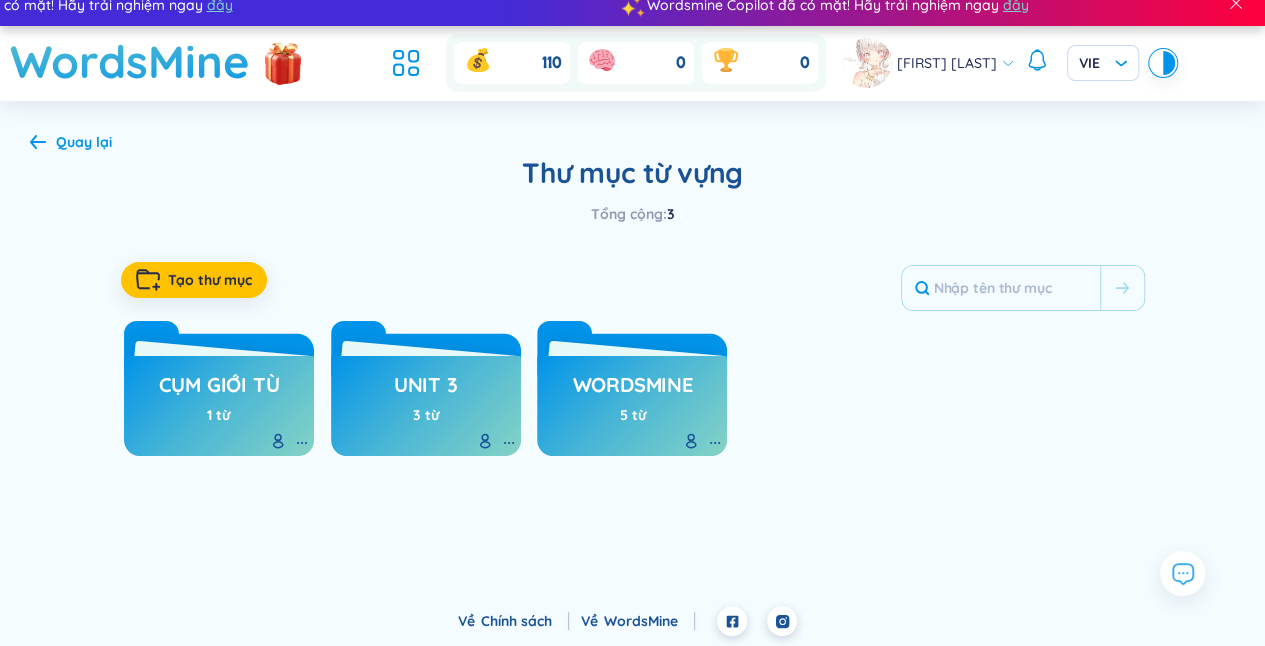 scroll, scrollTop: 0, scrollLeft: 0, axis: both 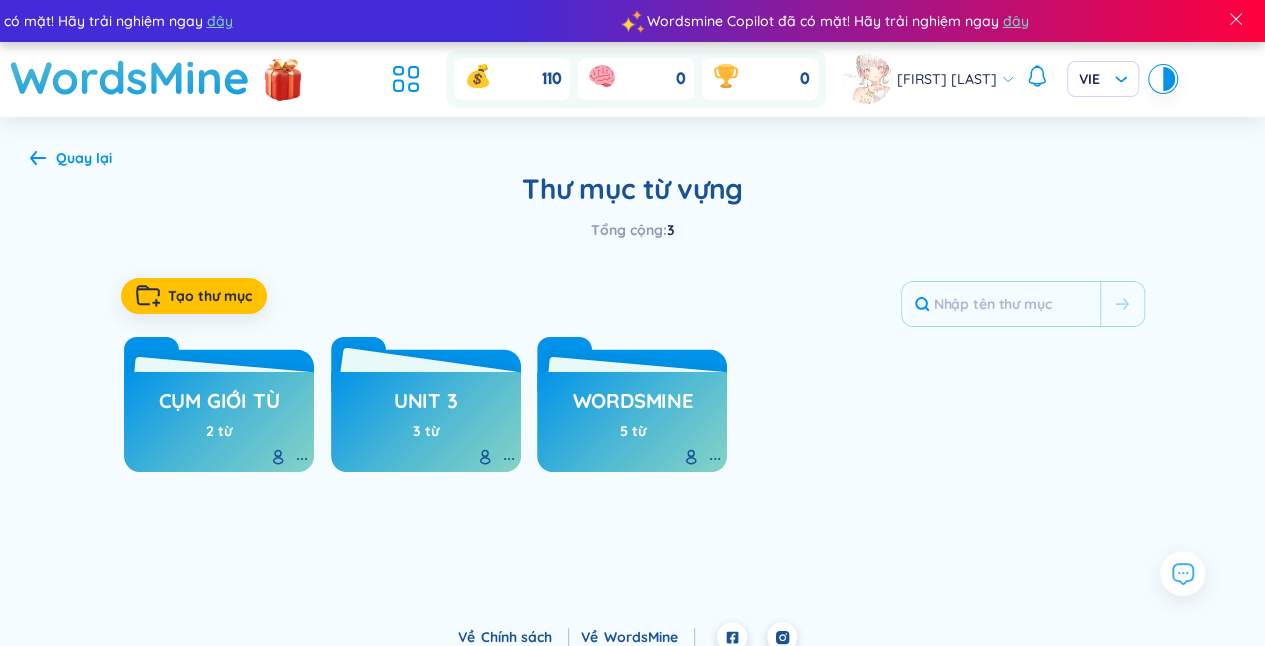 click on "unit 3" at bounding box center [426, 406] 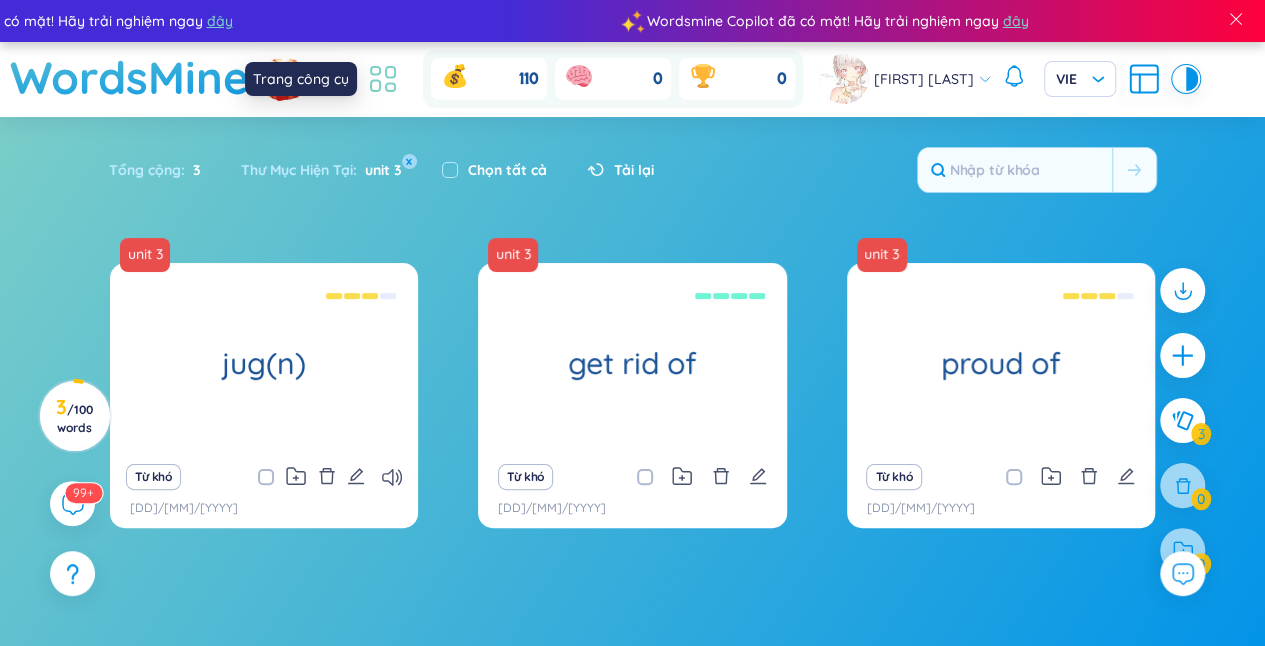 click 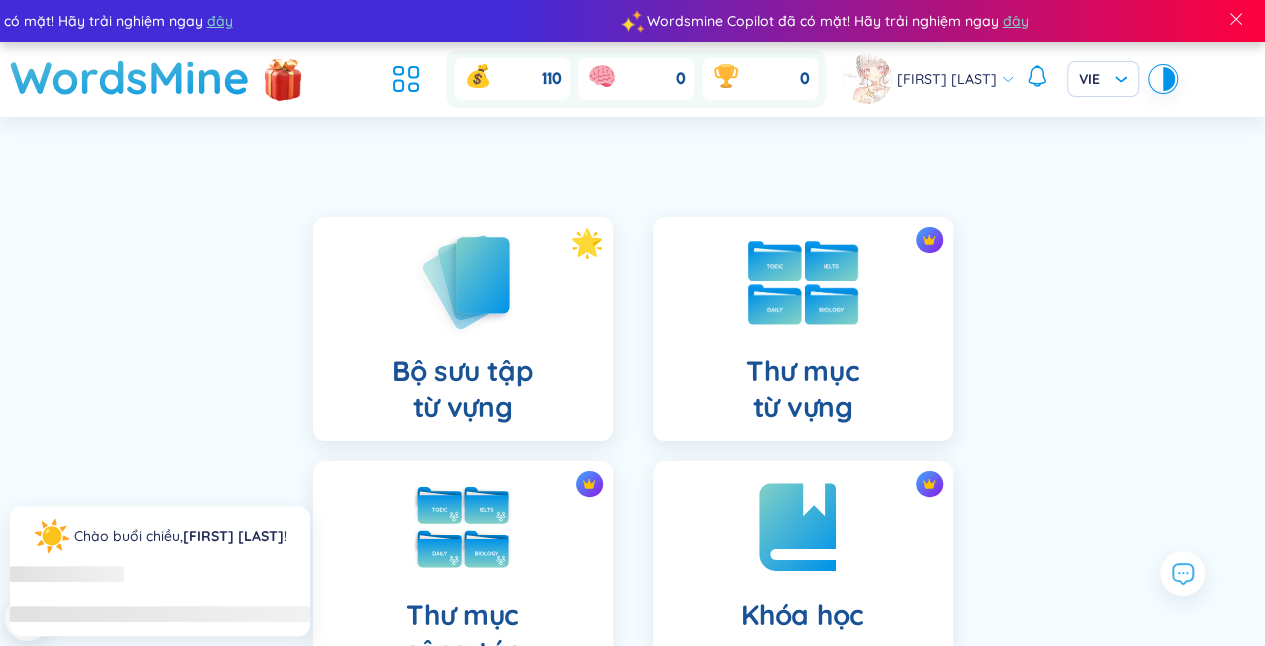 click at bounding box center [803, 283] 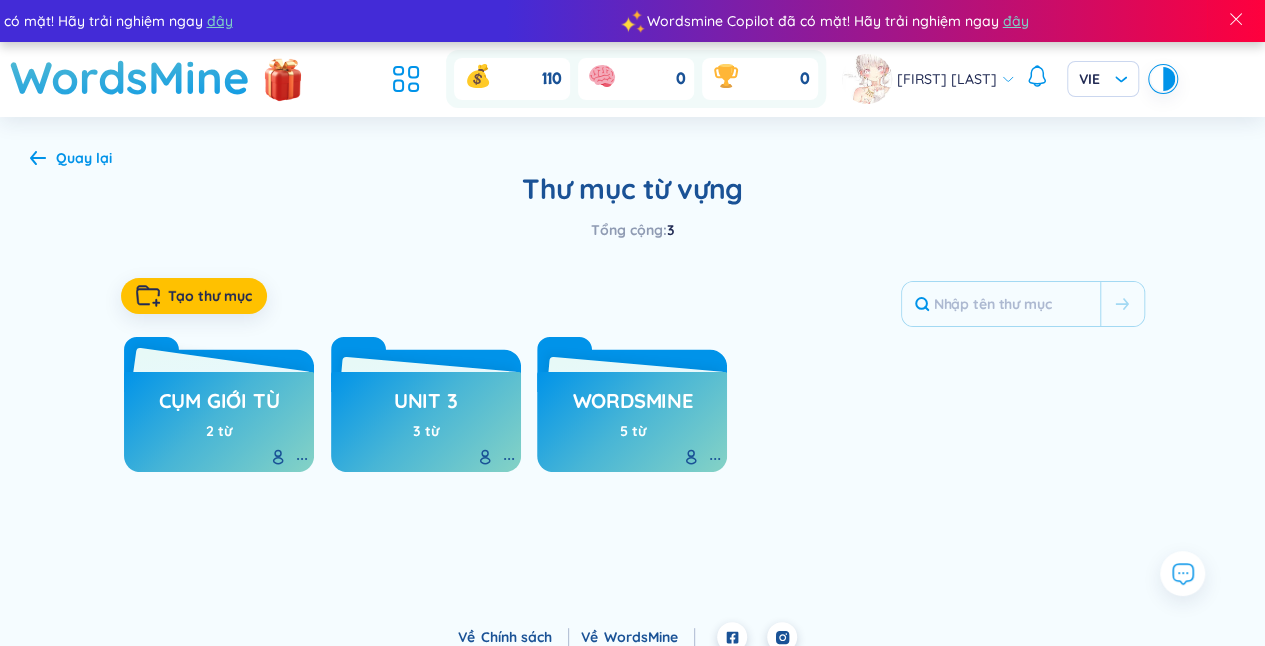 click on "cụm giới từ" at bounding box center (218, 406) 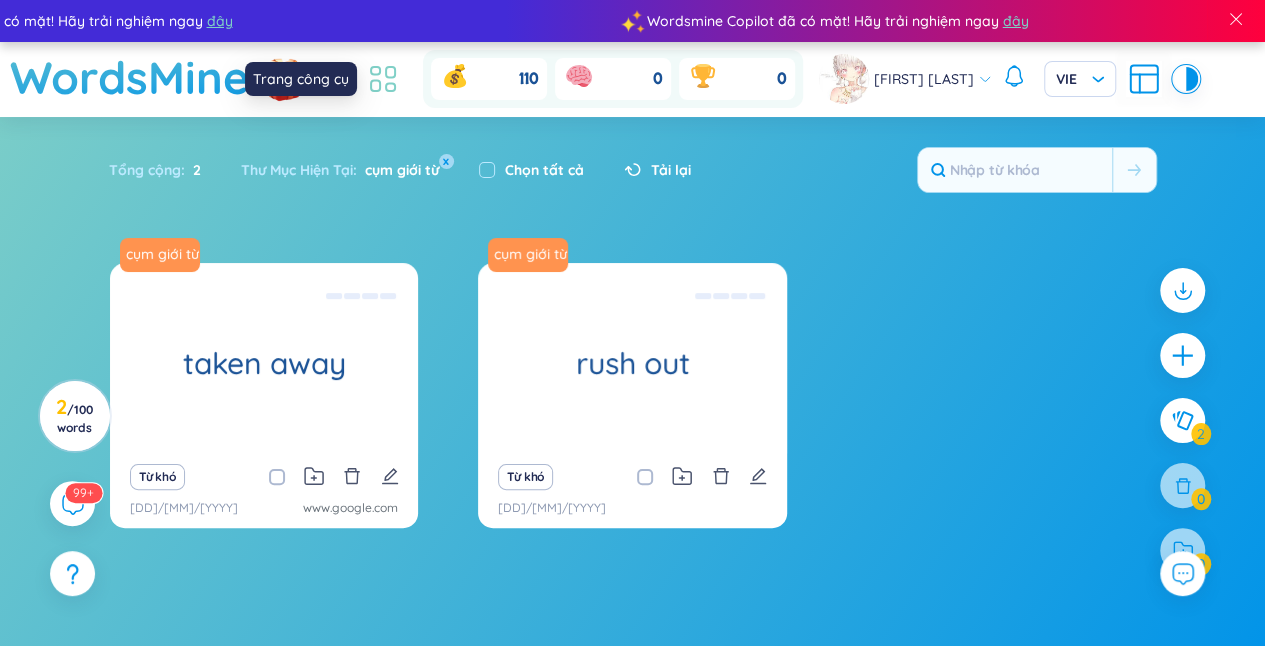 click 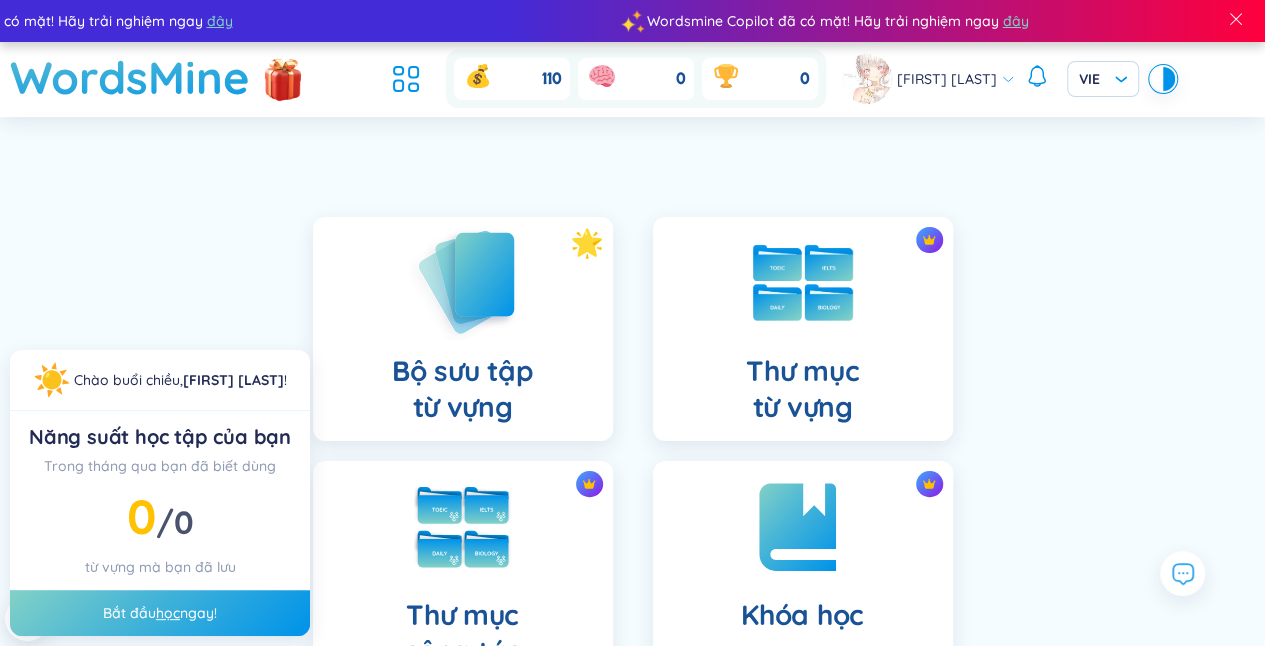 click on "Bộ sưu tập từ vựng" at bounding box center (462, 389) 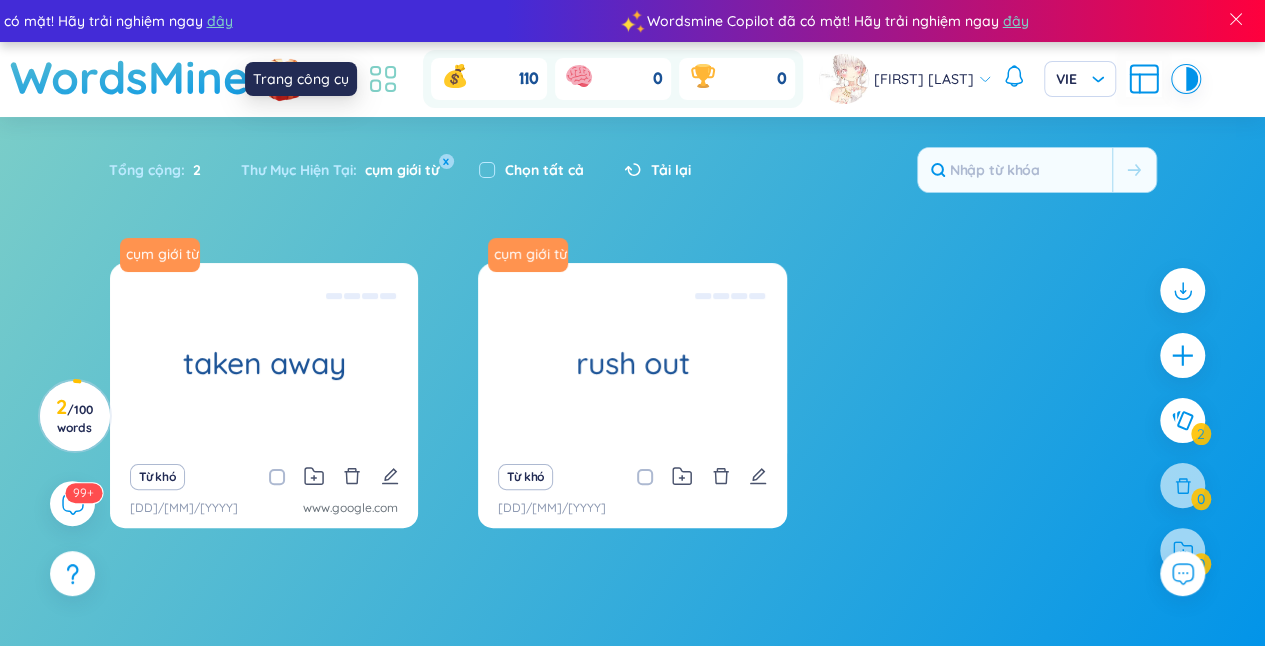 click 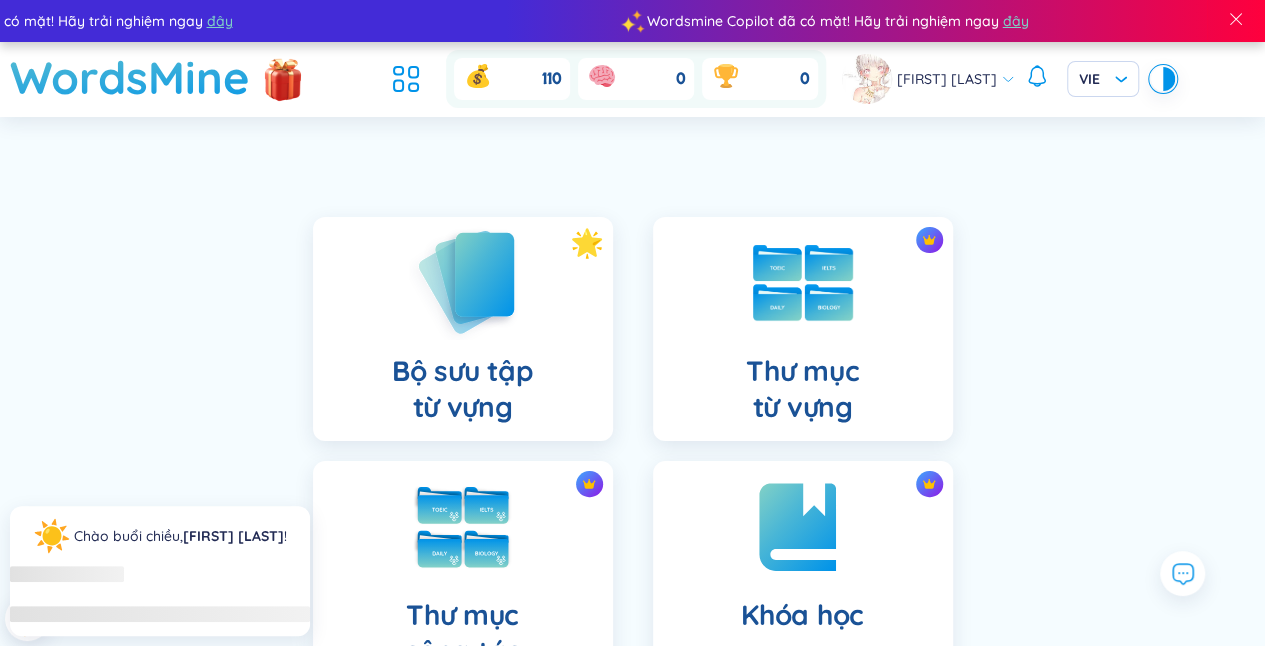 scroll, scrollTop: 100, scrollLeft: 0, axis: vertical 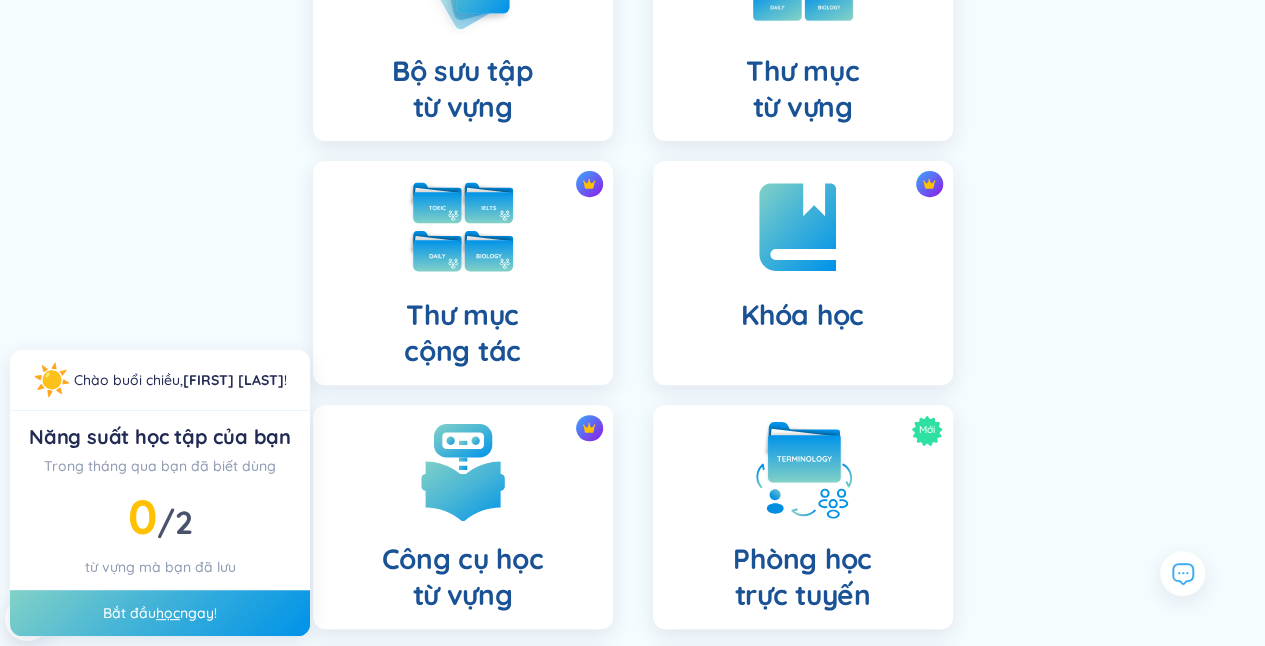 click on "Thư mục cộng tác" at bounding box center (463, 273) 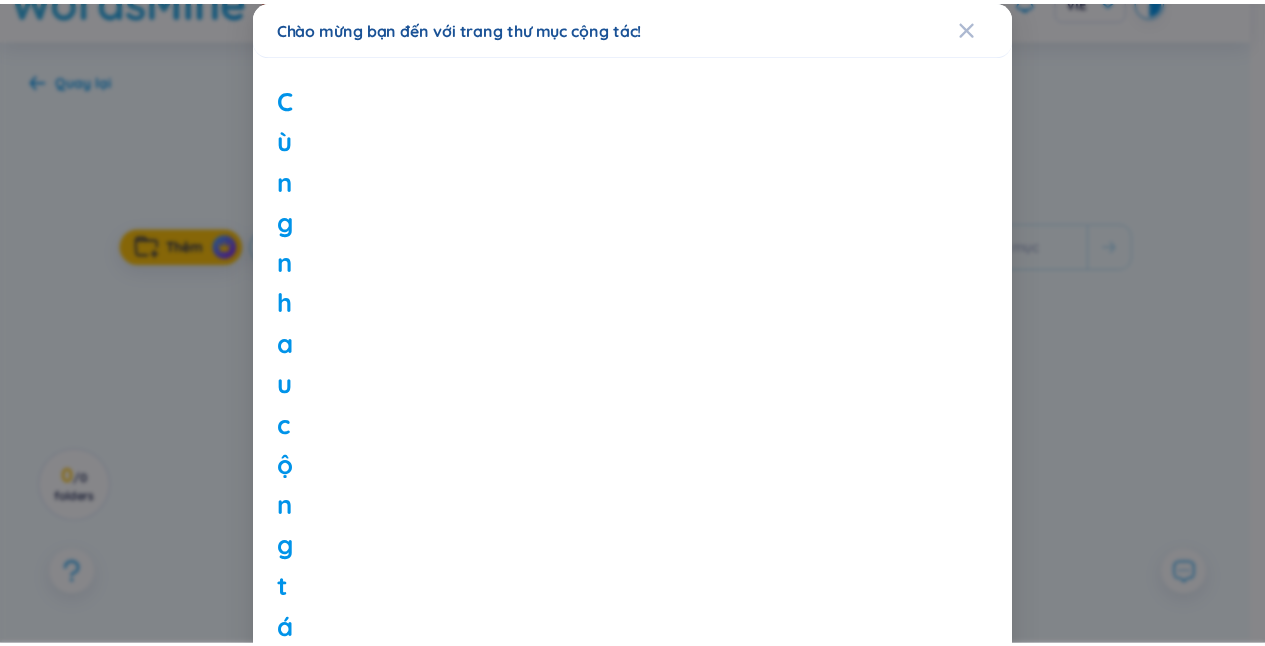 scroll, scrollTop: 0, scrollLeft: 0, axis: both 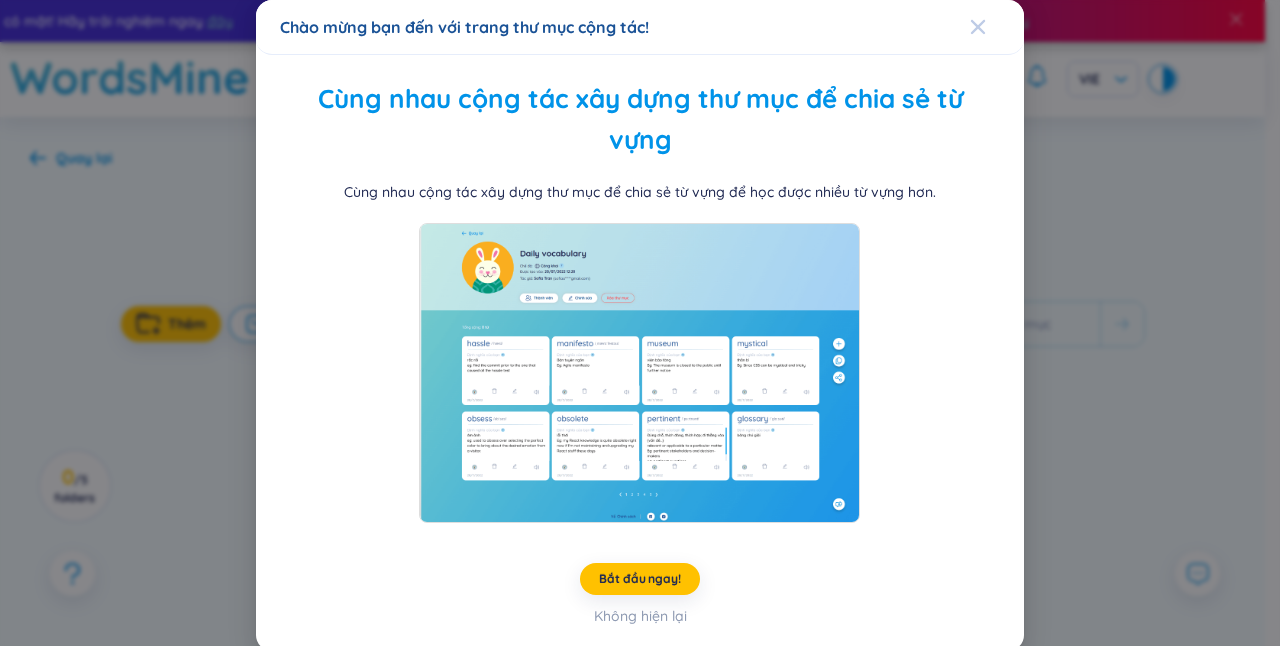 click 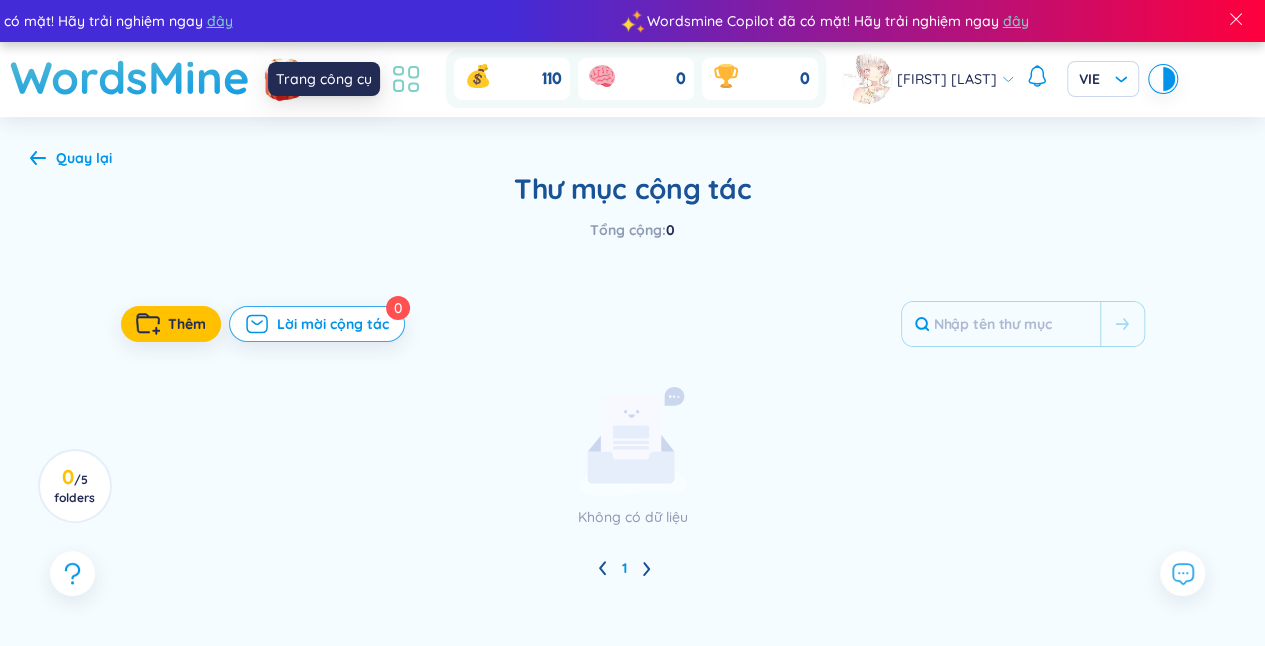 click 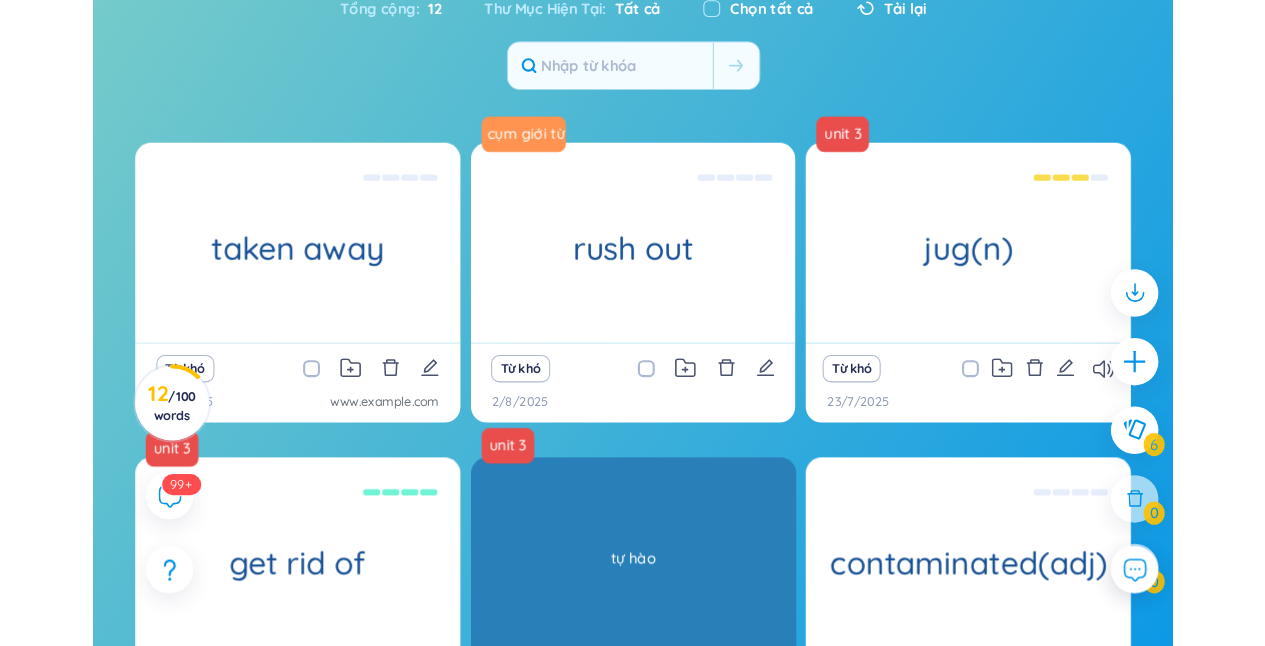 scroll, scrollTop: 218, scrollLeft: 0, axis: vertical 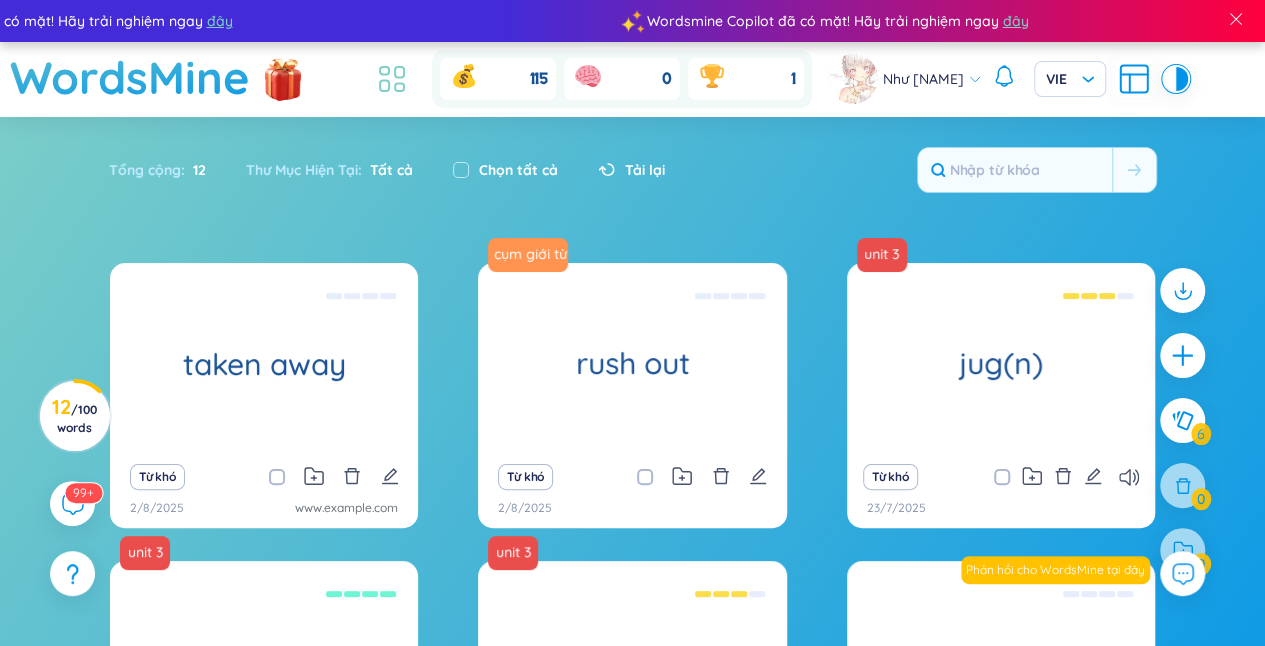 click 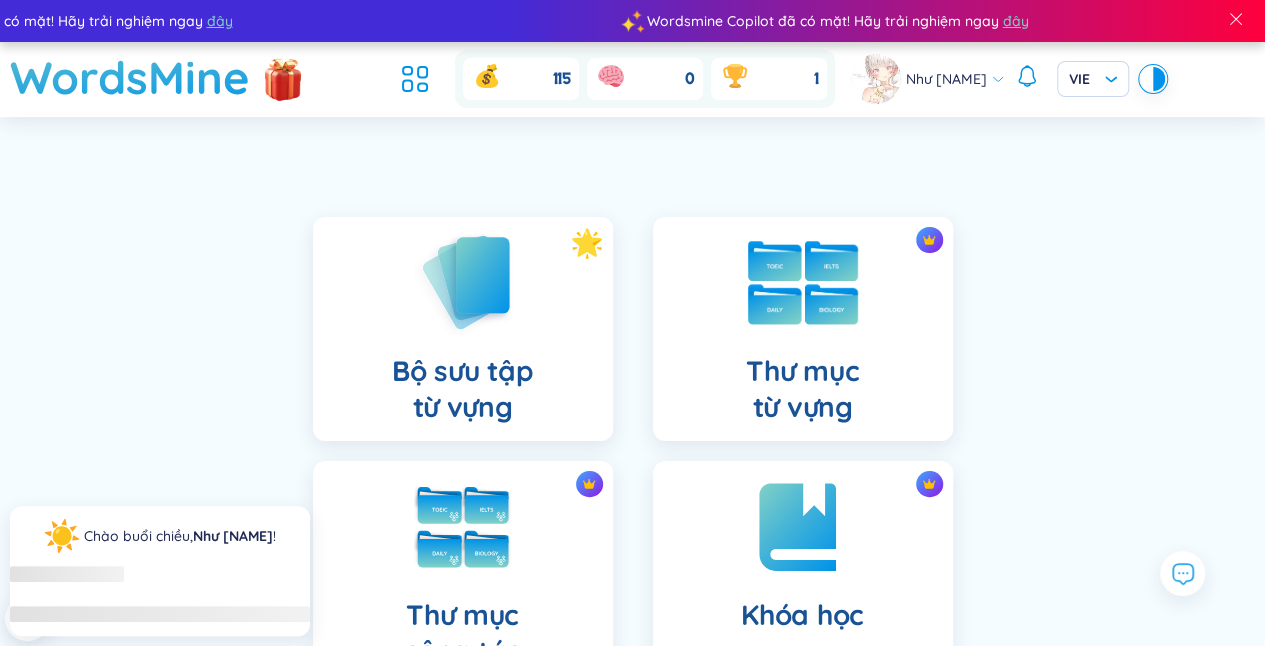 click on "Thư mục từ vựng" at bounding box center [803, 329] 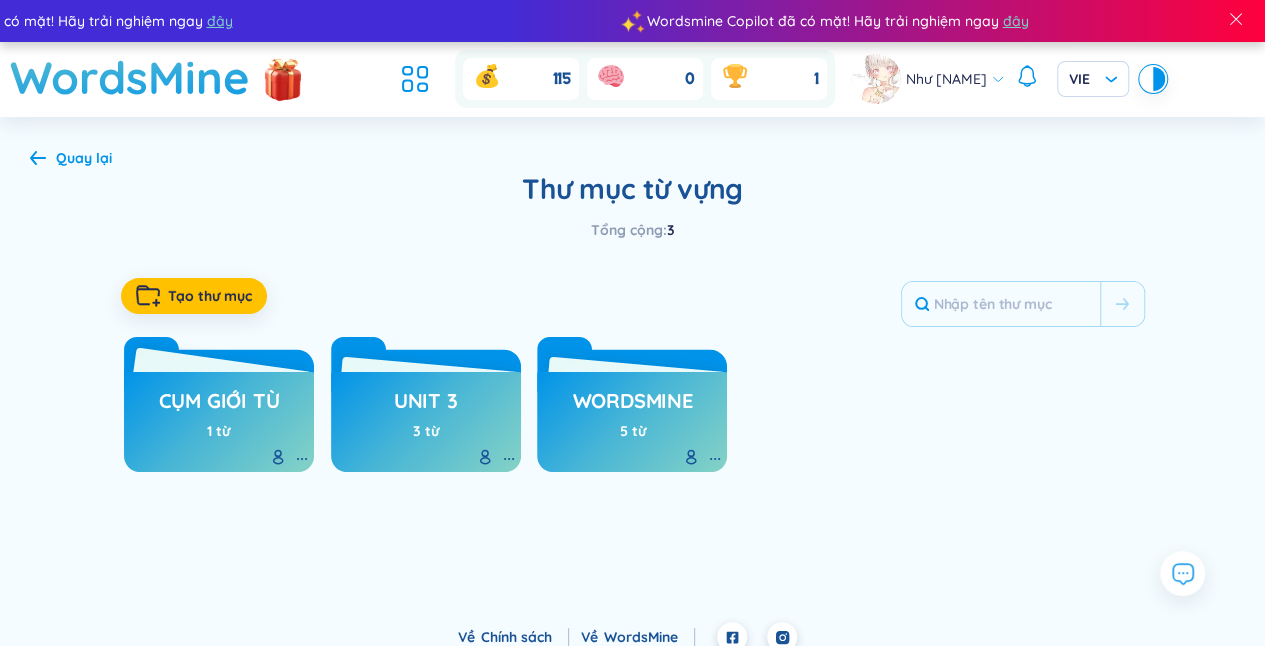 click on "cụm giới từ" at bounding box center [218, 406] 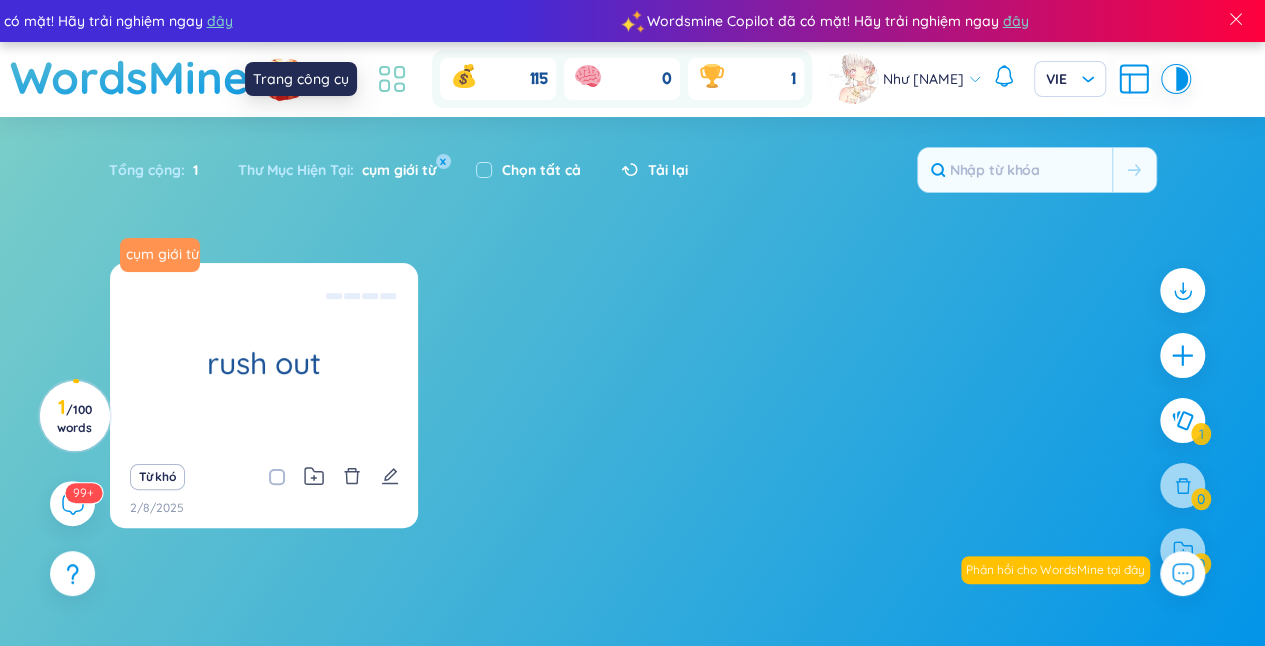 click 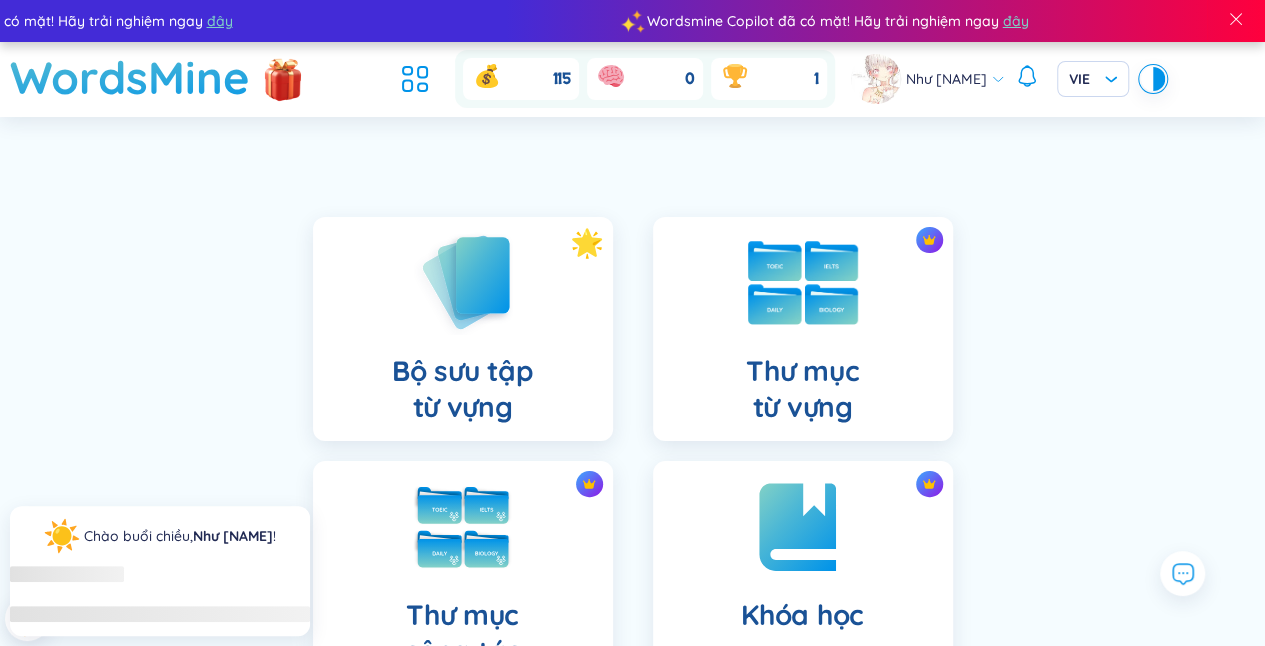 click on "Thư mục từ vựng" at bounding box center (803, 329) 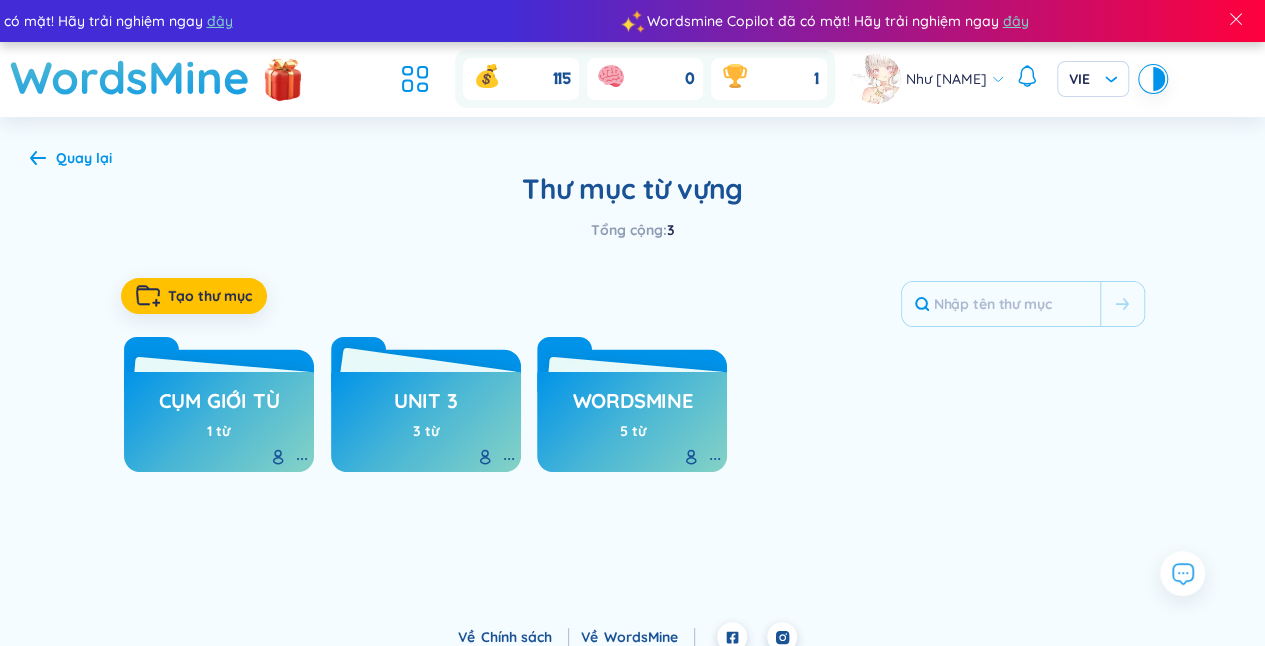 click on "unit 3 3 từ" at bounding box center (426, 422) 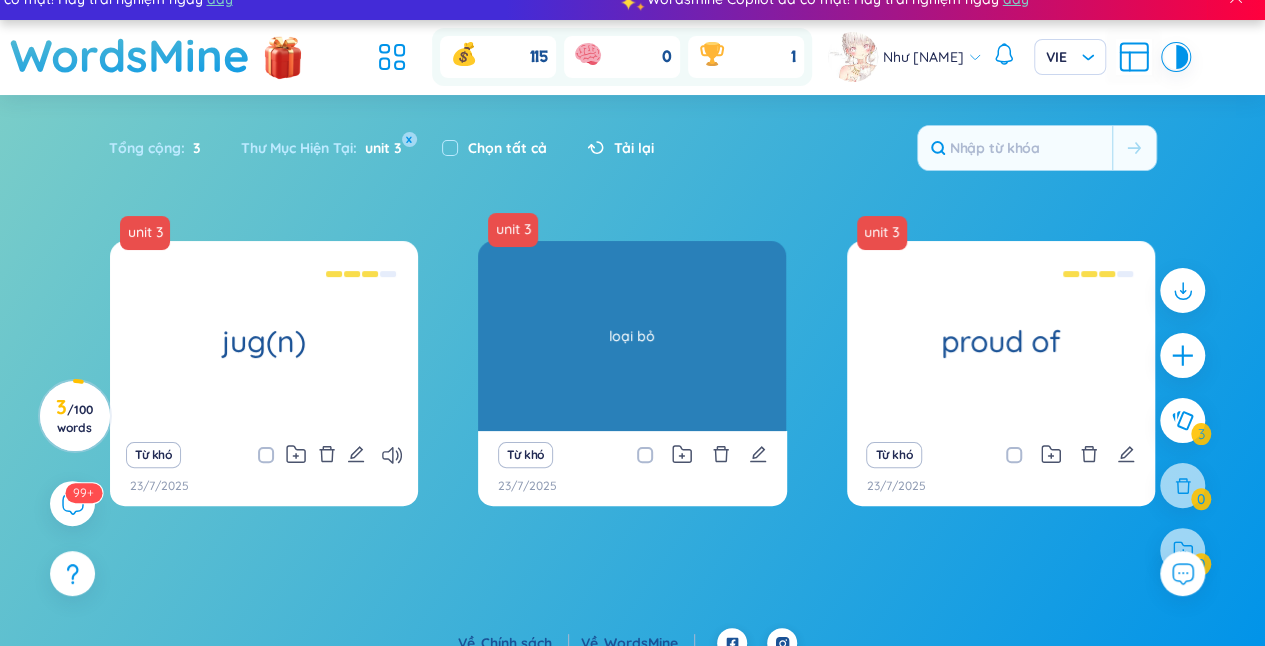 scroll, scrollTop: 43, scrollLeft: 0, axis: vertical 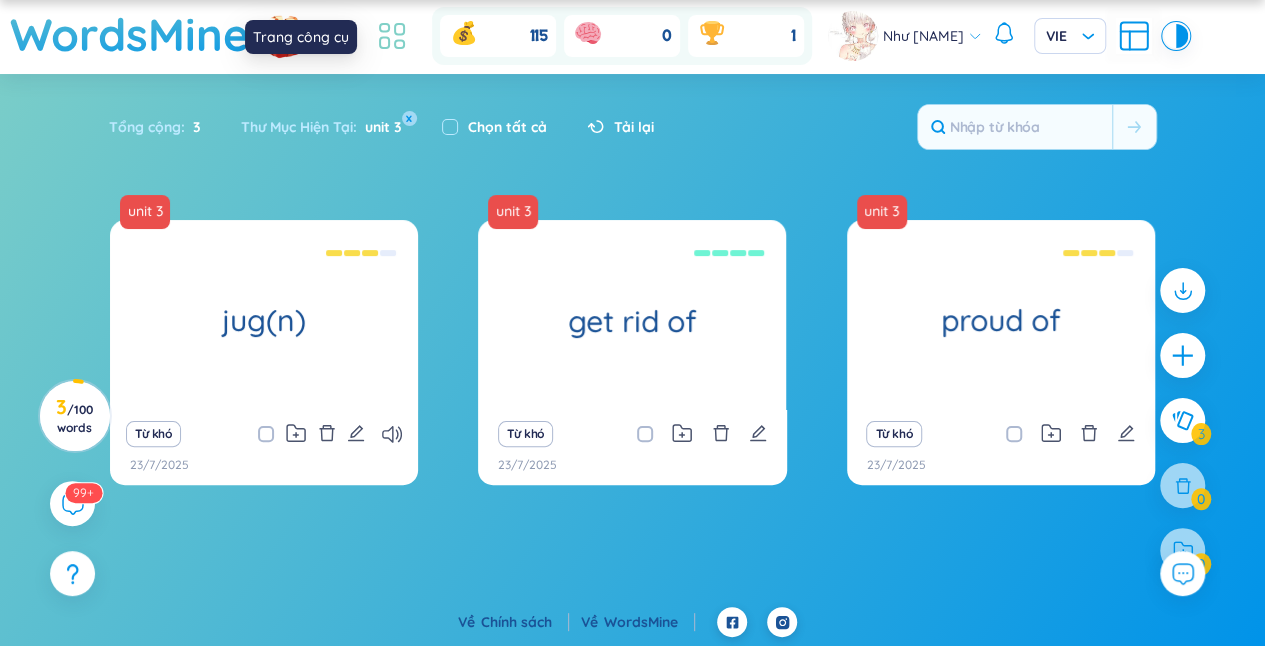click 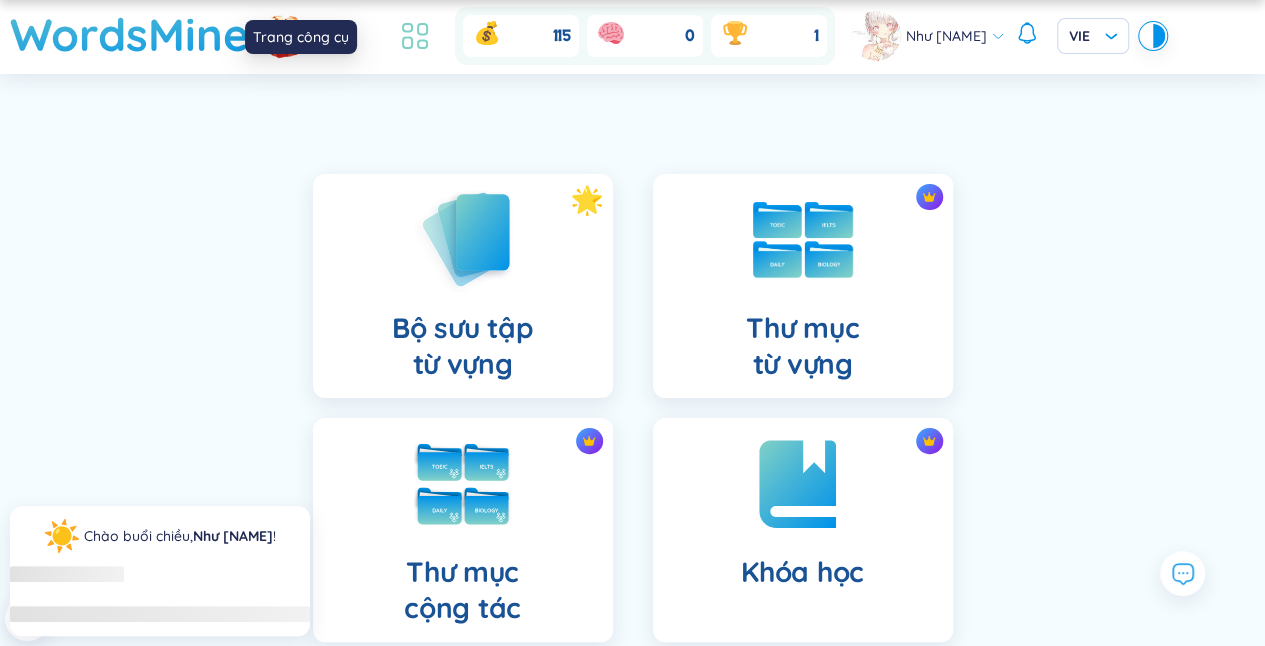scroll, scrollTop: 0, scrollLeft: 0, axis: both 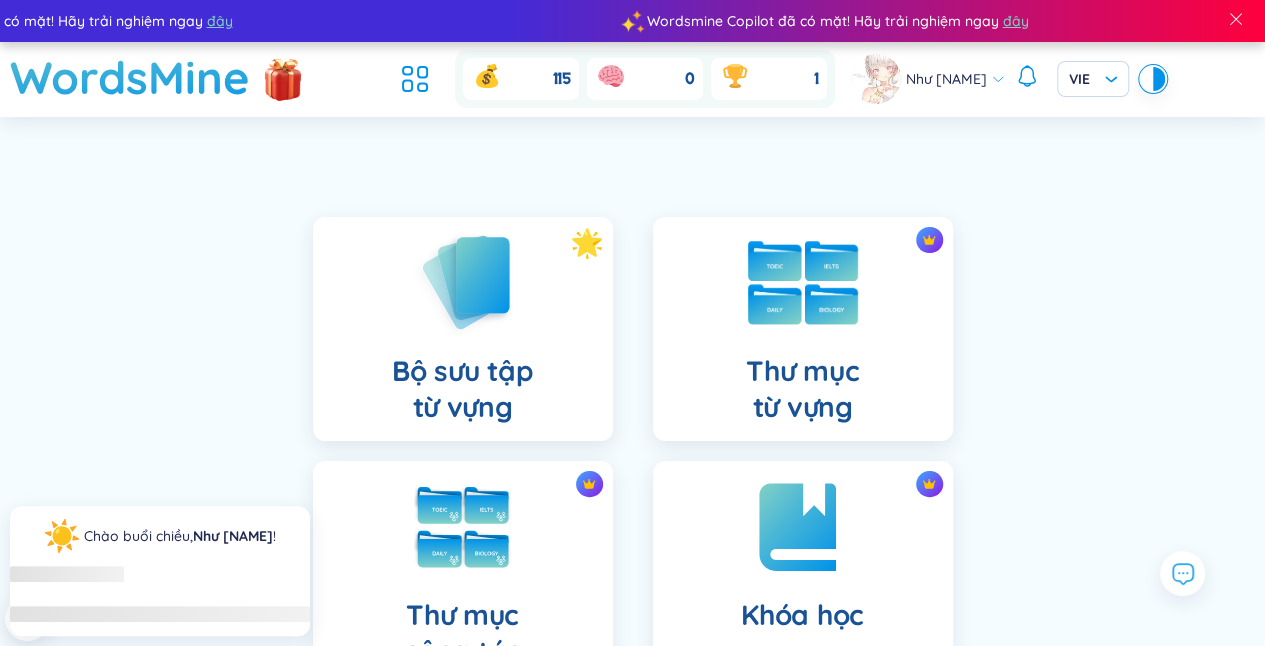 click on "Thư mục từ vựng" at bounding box center (802, 389) 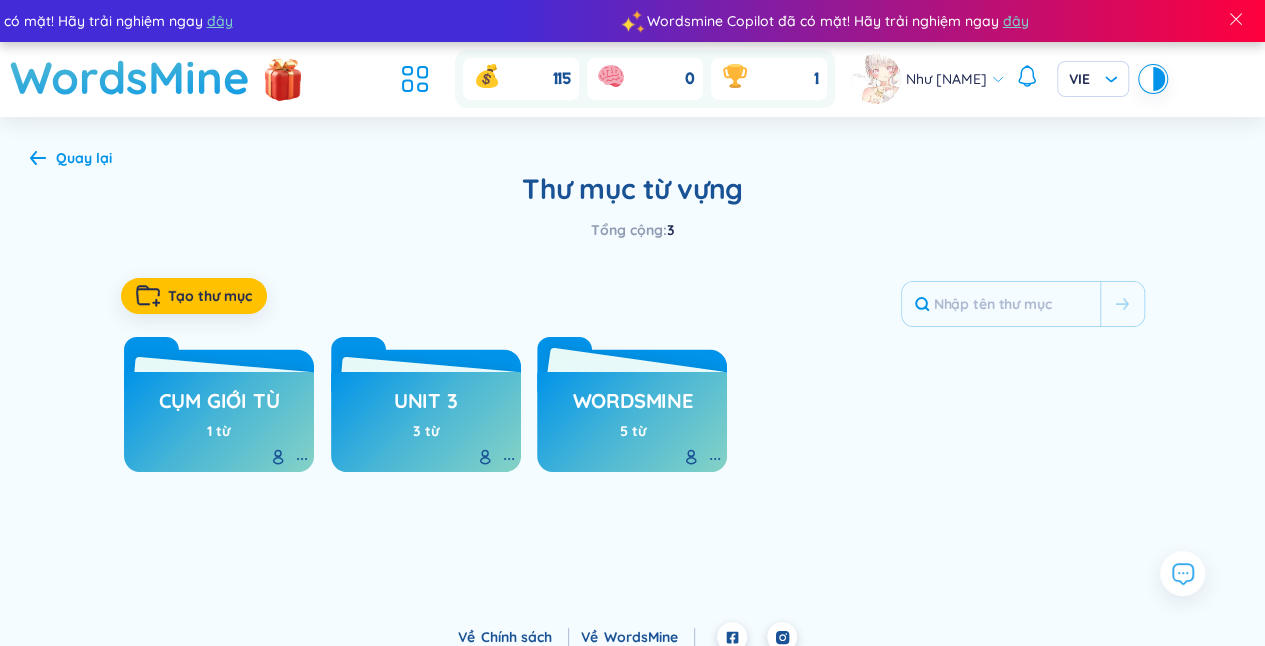 click on "WordsMine" at bounding box center (632, 401) 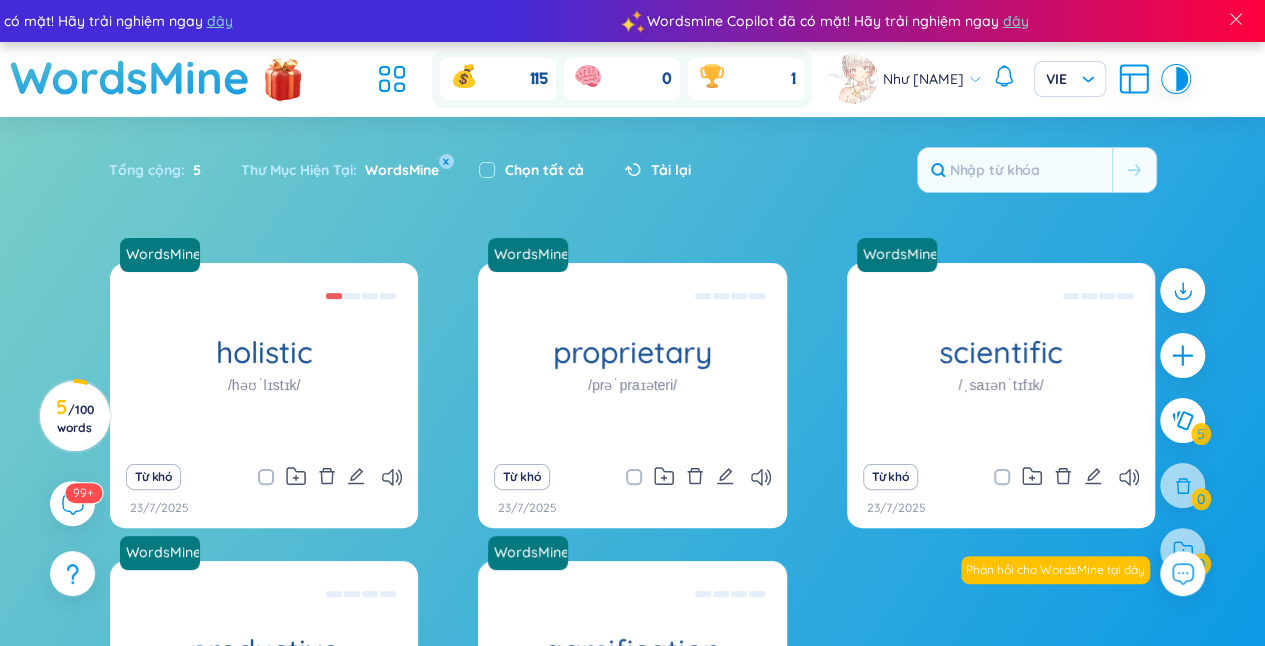 scroll, scrollTop: 0, scrollLeft: 0, axis: both 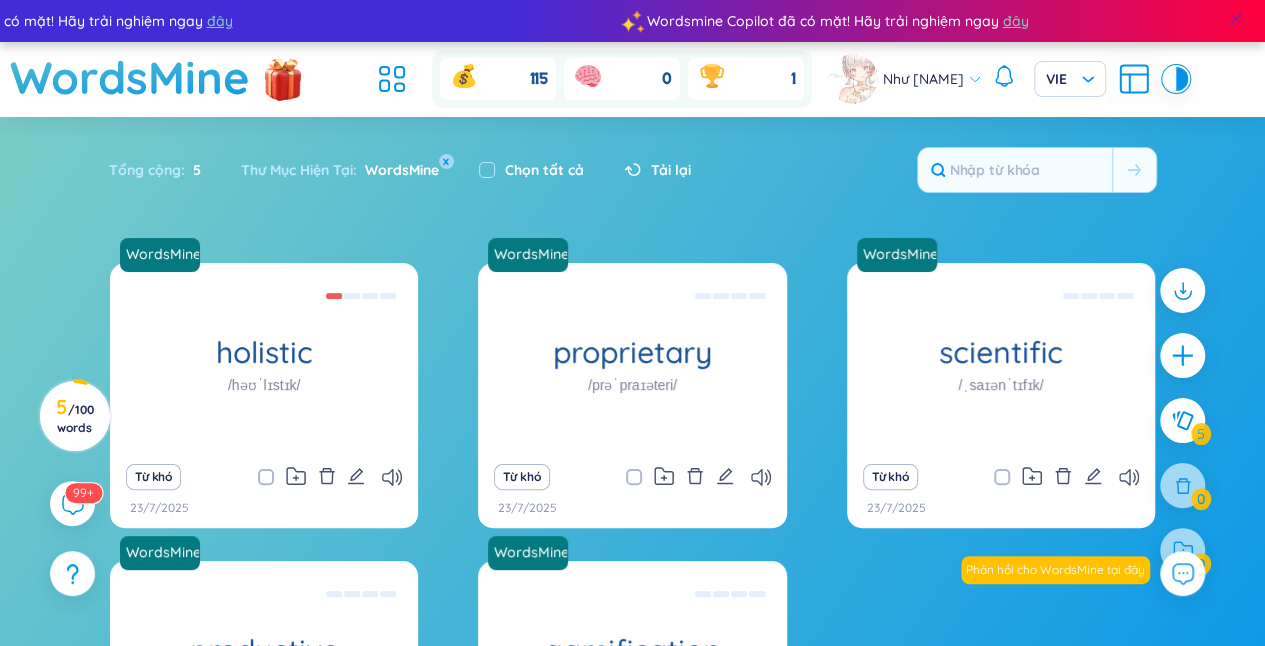 click at bounding box center (1236, 19) 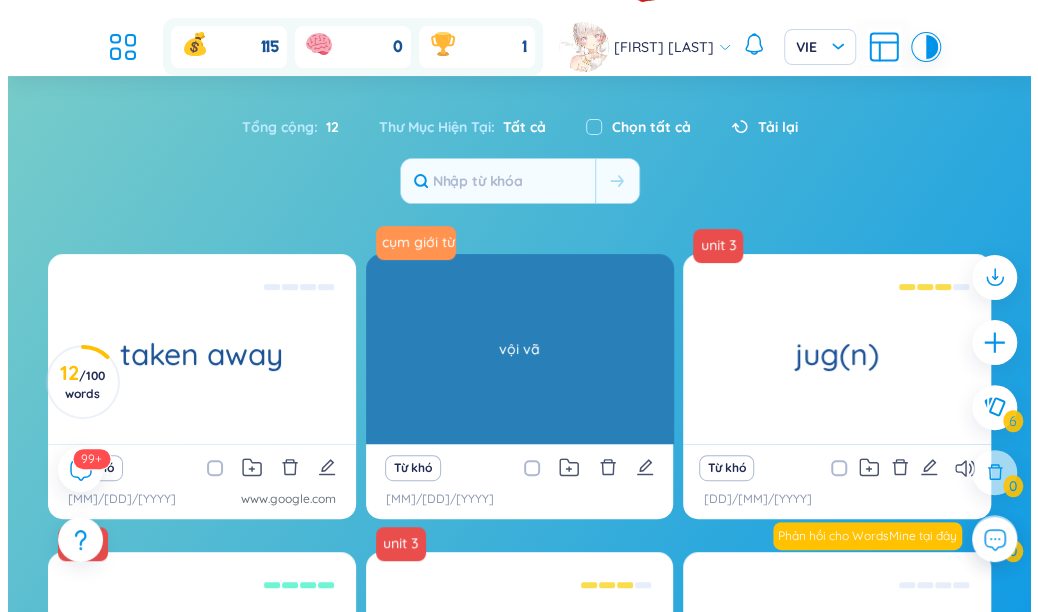 scroll, scrollTop: 118, scrollLeft: 0, axis: vertical 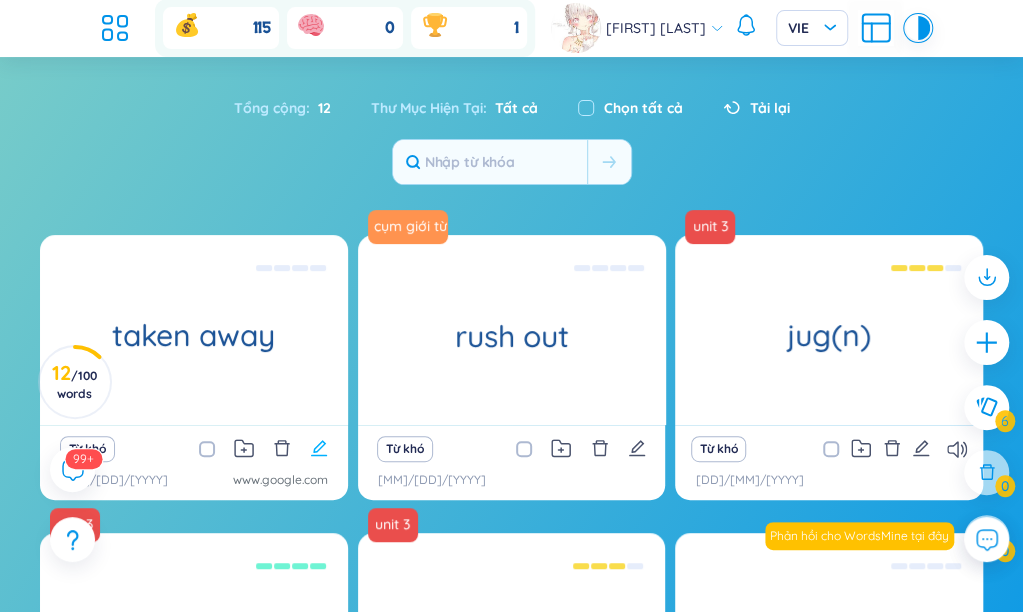 click 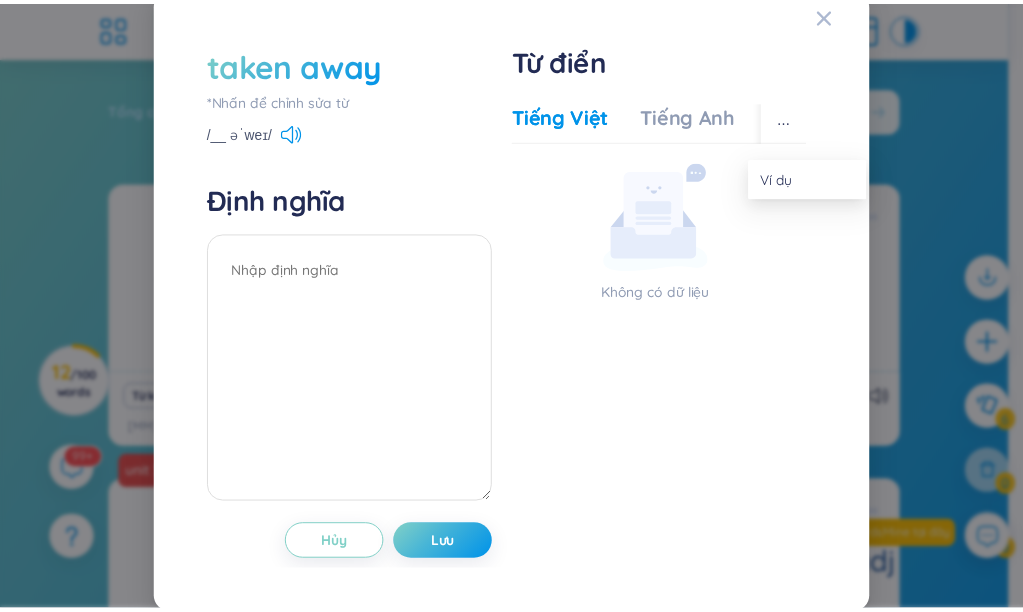 scroll, scrollTop: 15, scrollLeft: 0, axis: vertical 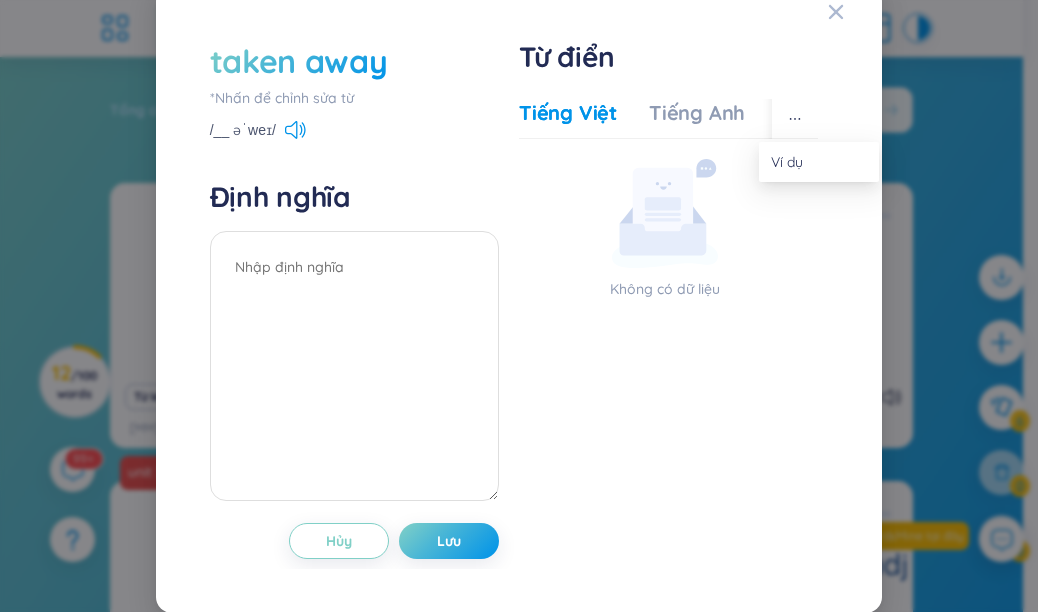 click 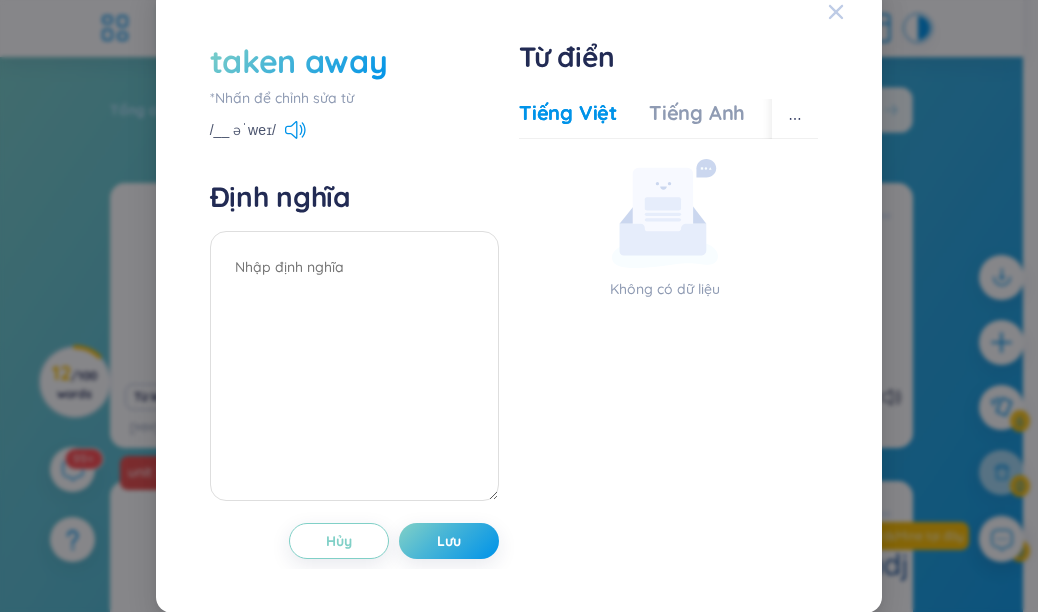 click 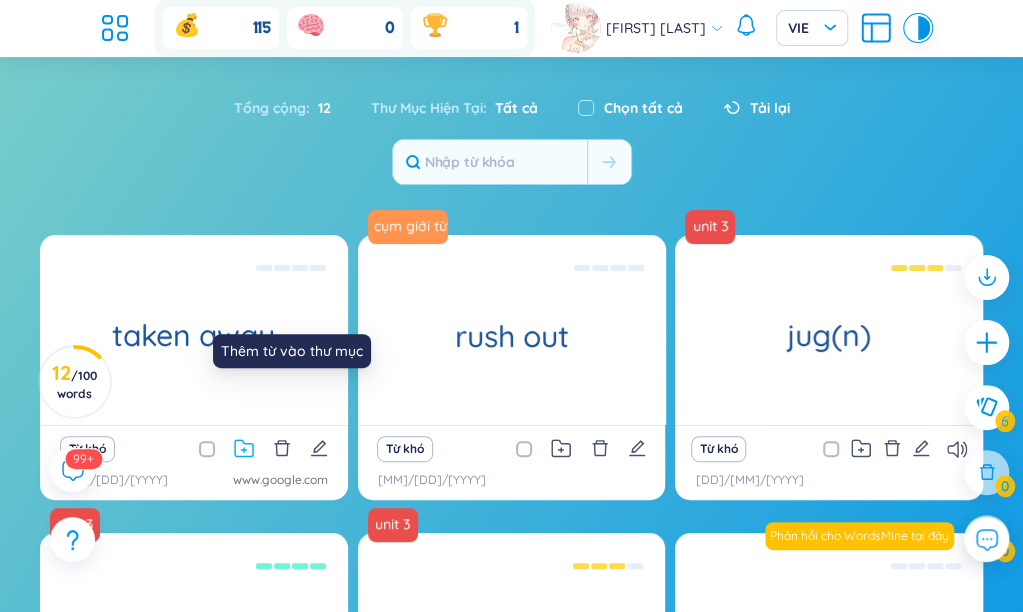 click 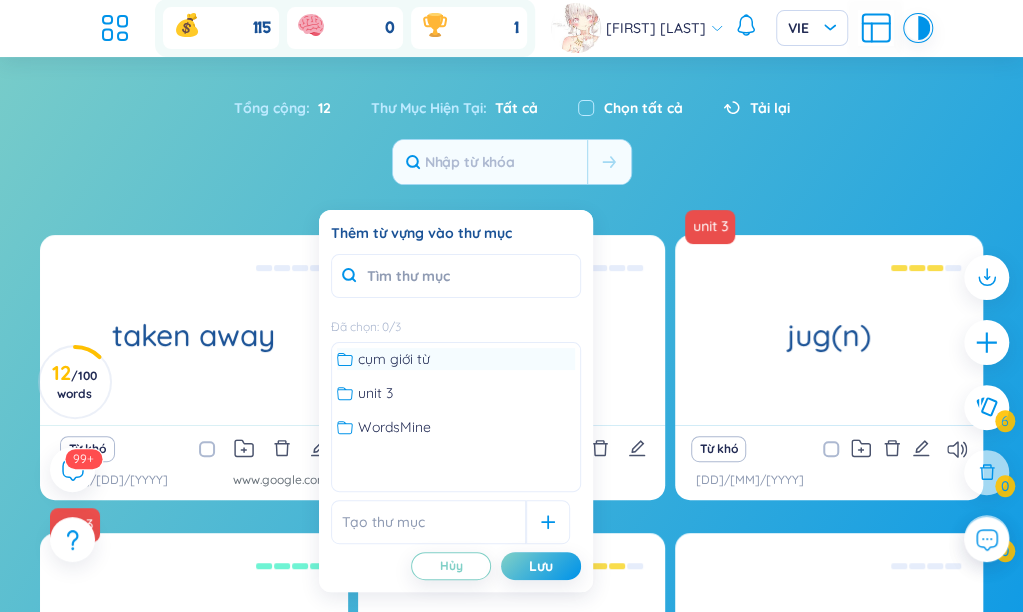 click on "cụm giới từ" at bounding box center [394, 359] 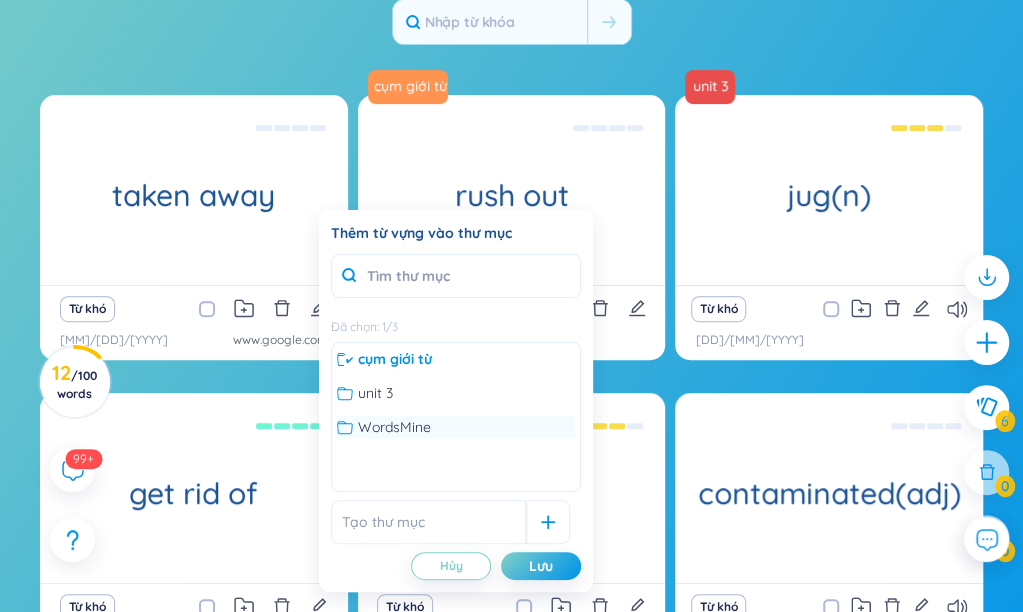 scroll, scrollTop: 318, scrollLeft: 0, axis: vertical 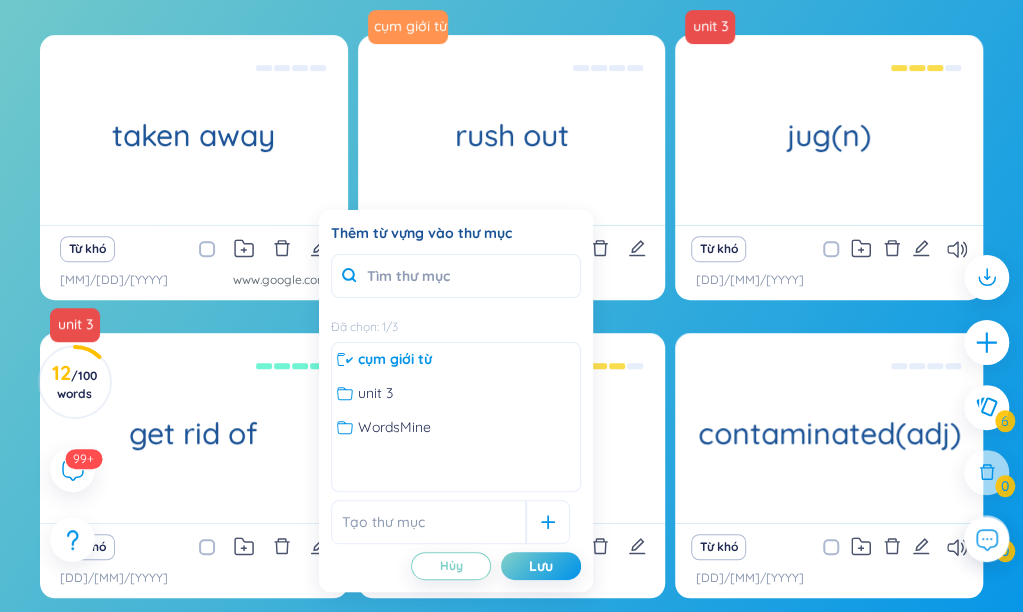 click on "taken away (Definition is empty) Từ khó 2/8/2025 www.google.com   cụm giới từ rush out vội vã Từ khó 2/8/2025 unit 3 jug(n) bình nước Từ khó 23/7/2025 unit 3 get rid of loại bỏ Từ khó 23/7/2025 unit 3 proud of tự hào Từ khó 23/7/2025 contaminated(adj) ô nhiễm Từ khó 23/7/2025" at bounding box center (511, 329) 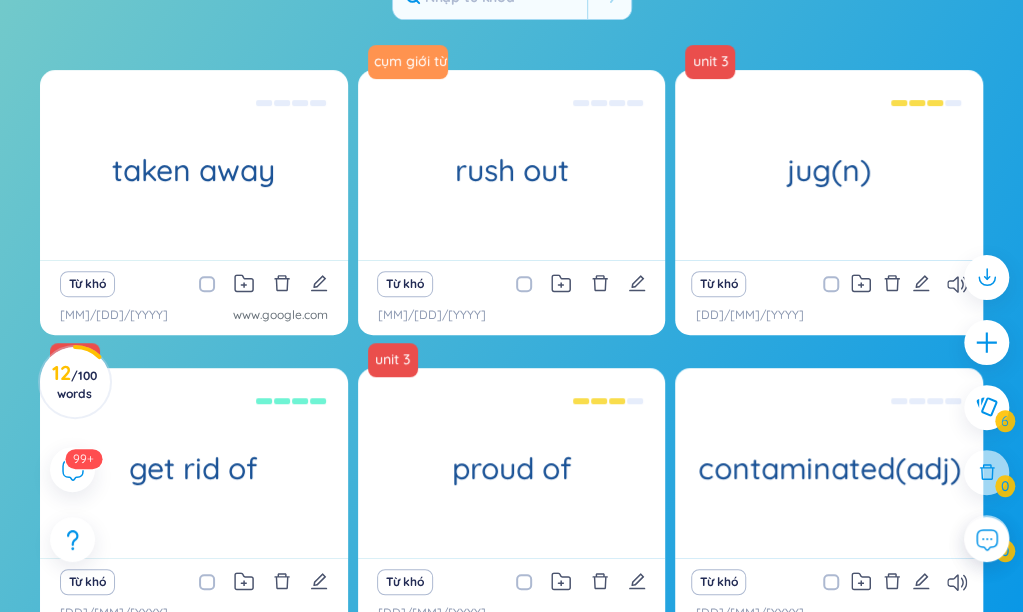 scroll, scrollTop: 18, scrollLeft: 0, axis: vertical 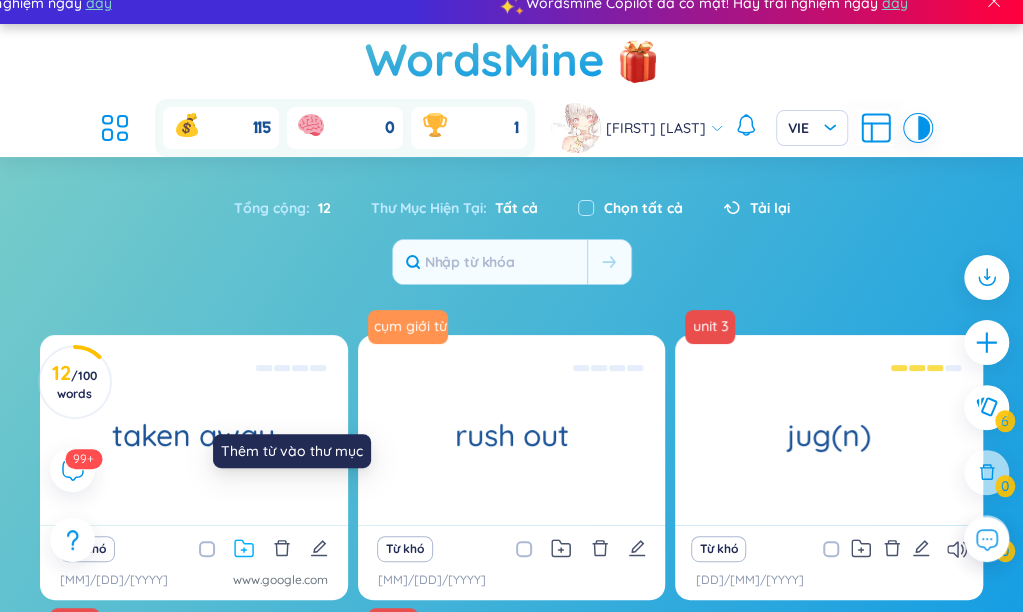 click 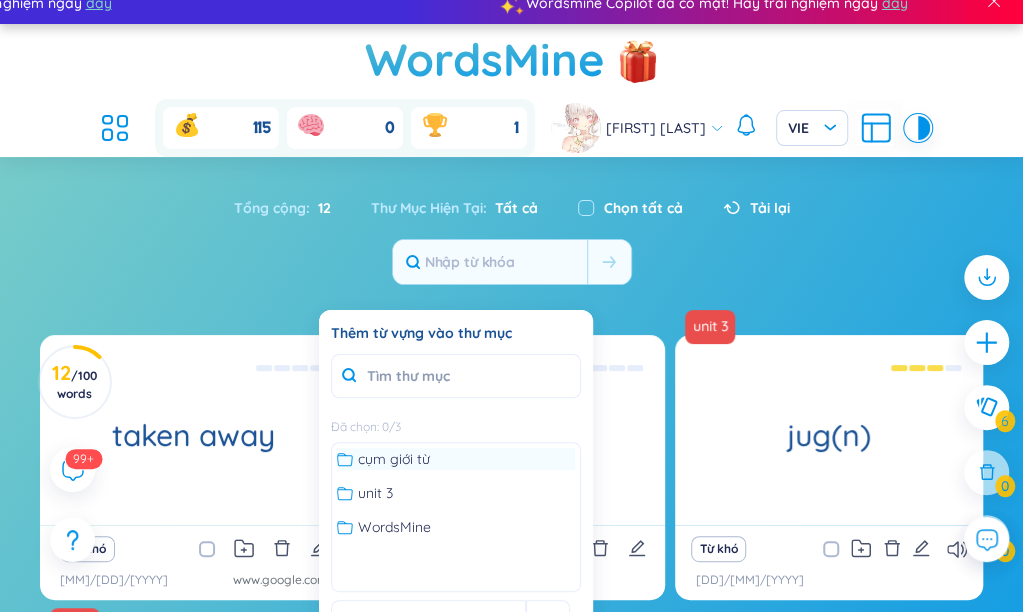 drag, startPoint x: 404, startPoint y: 464, endPoint x: 402, endPoint y: 450, distance: 14.142136 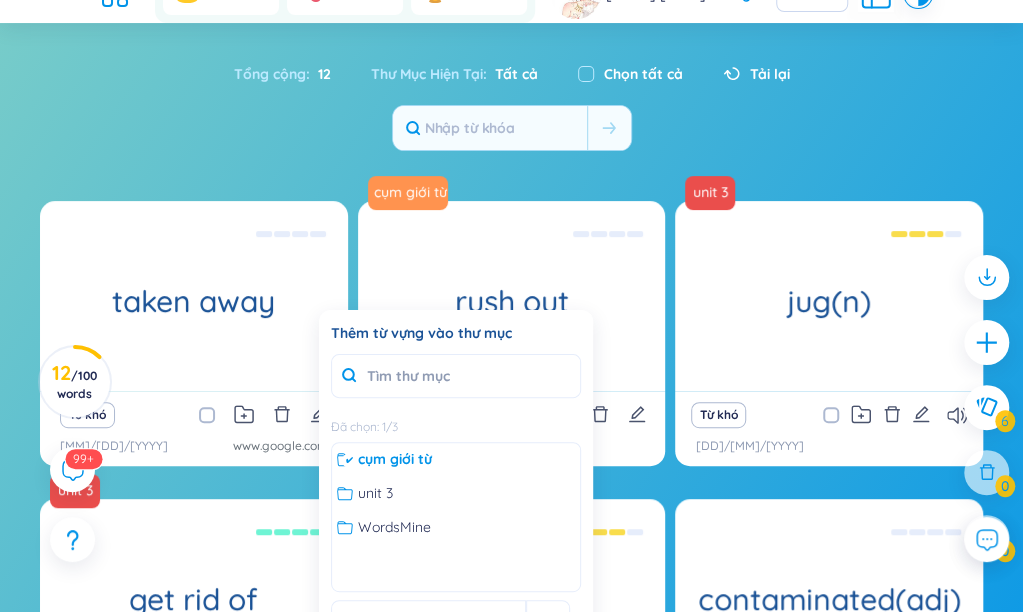 scroll, scrollTop: 218, scrollLeft: 0, axis: vertical 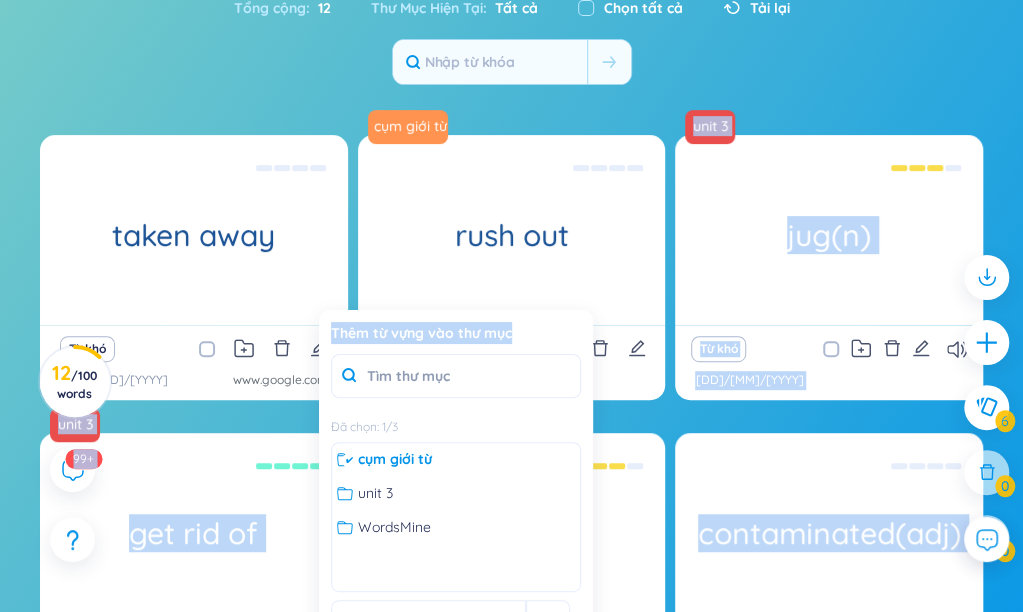 drag, startPoint x: 529, startPoint y: 331, endPoint x: 542, endPoint y: 285, distance: 47.801674 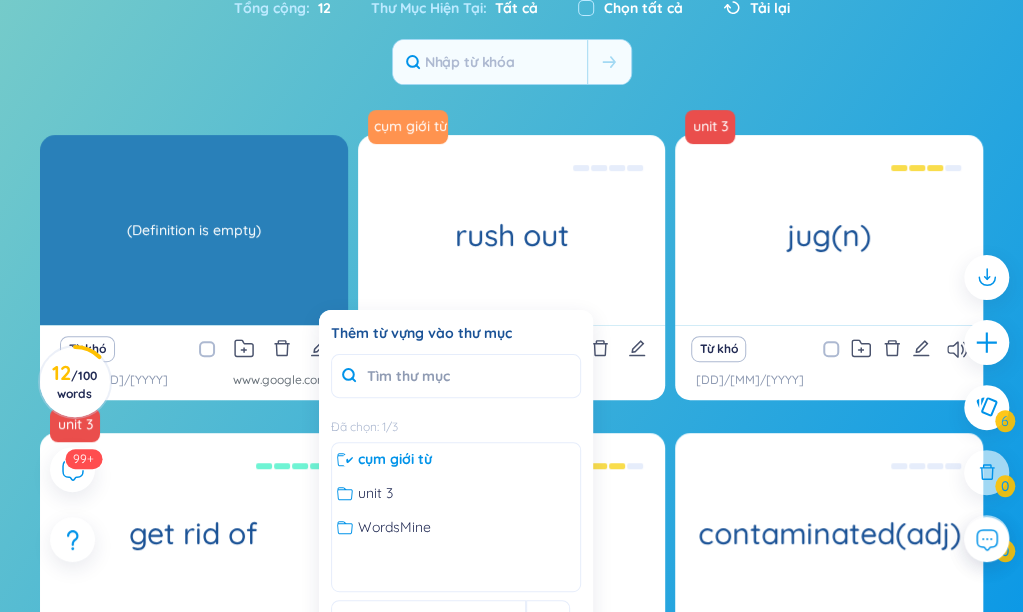 click on "taken away (Definition is empty)" at bounding box center (194, 230) 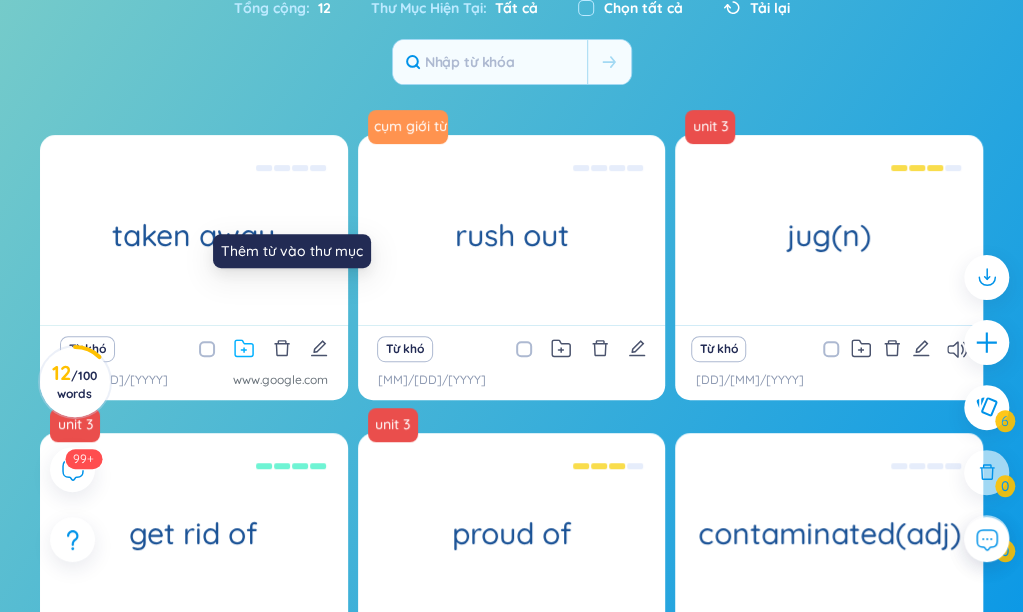 click 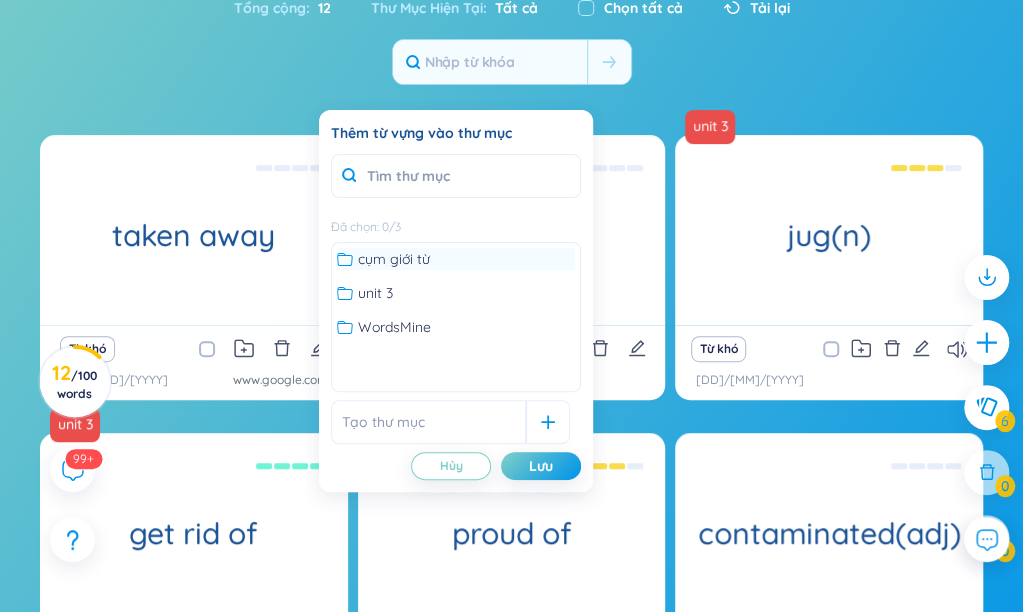 click on "cụm giới từ" at bounding box center [394, 259] 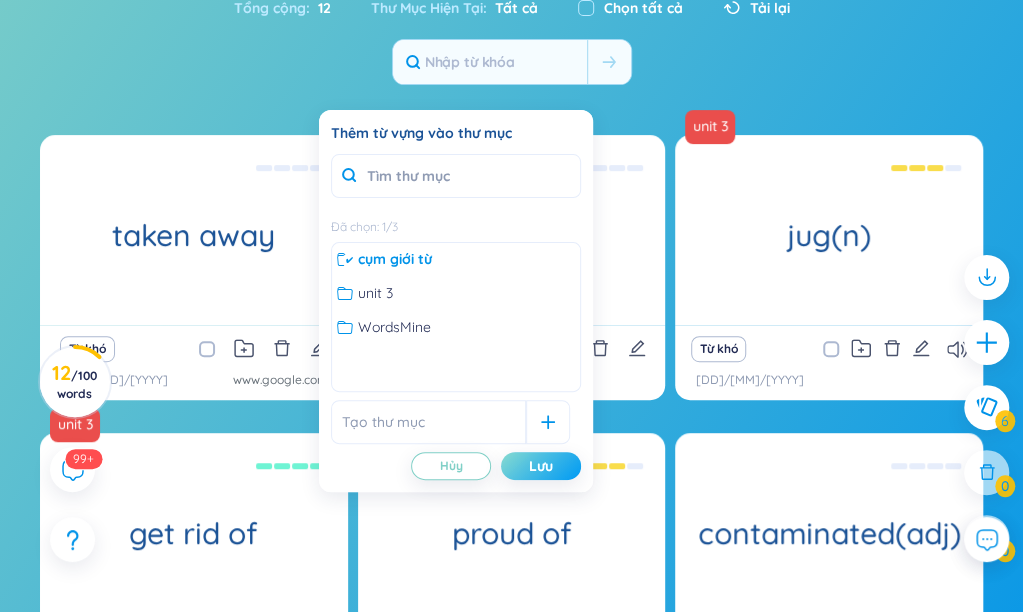 click on "Lưu" at bounding box center (541, 466) 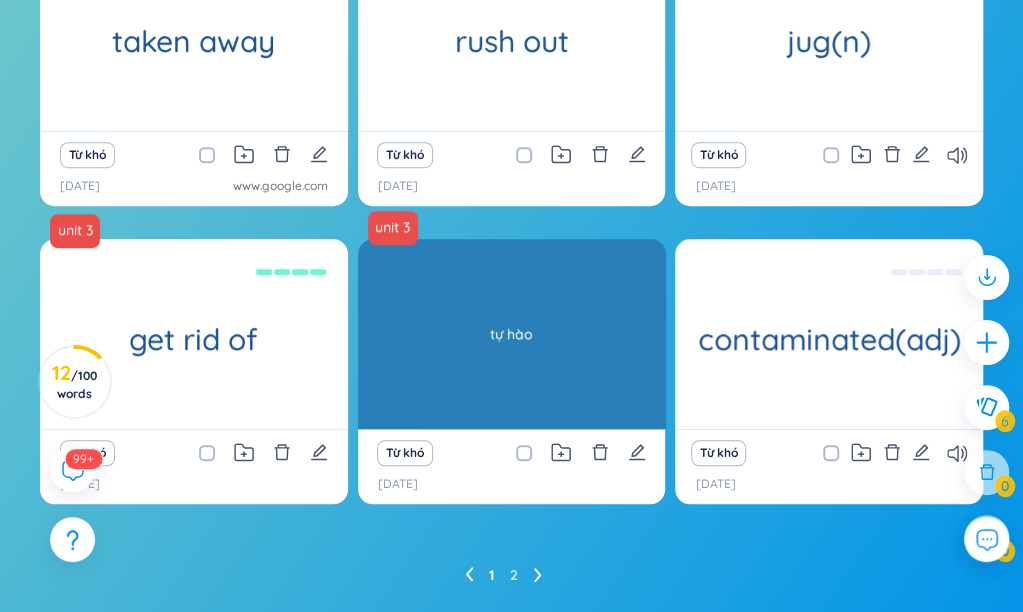 scroll, scrollTop: 418, scrollLeft: 0, axis: vertical 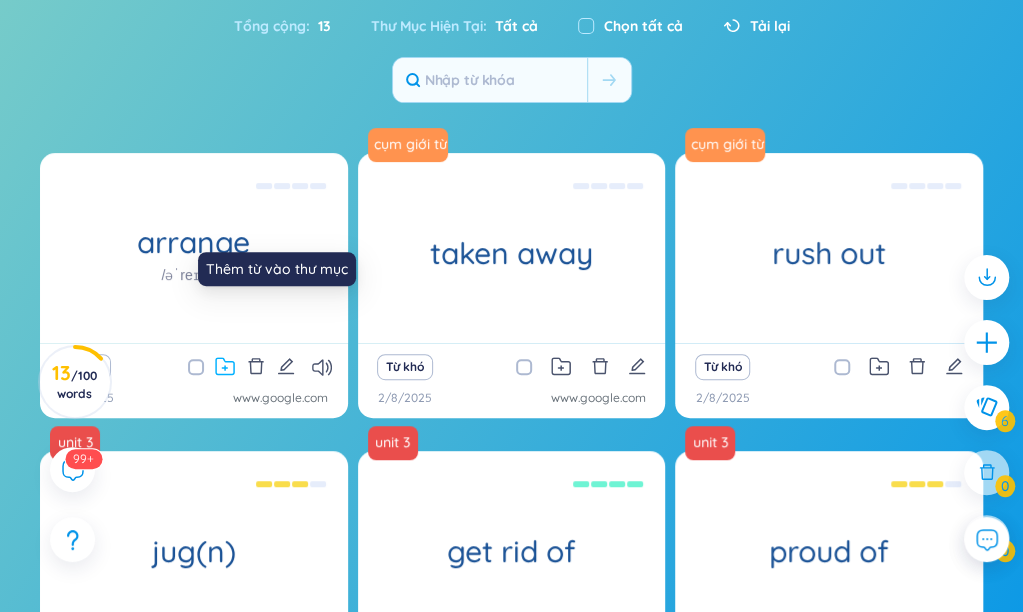click 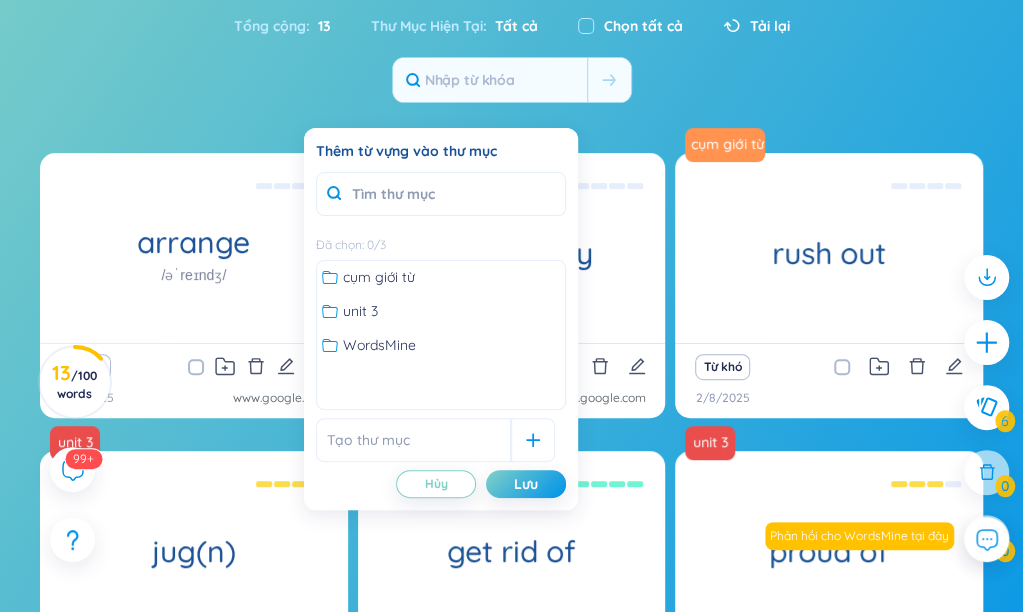 click at bounding box center [413, 440] 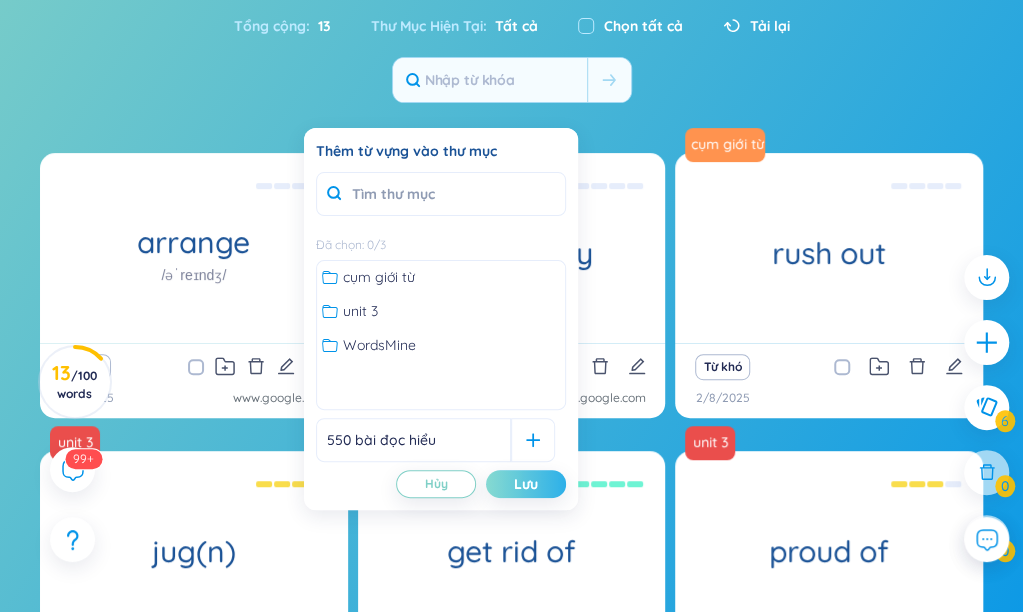 type on "550 bài đọc hiểu" 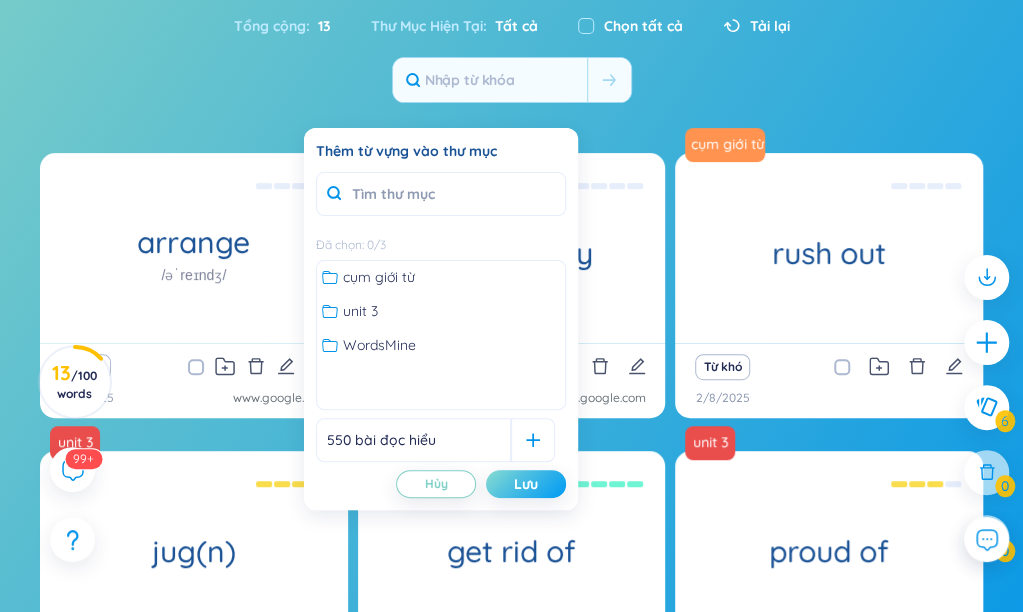 click on "Lưu" at bounding box center [526, 484] 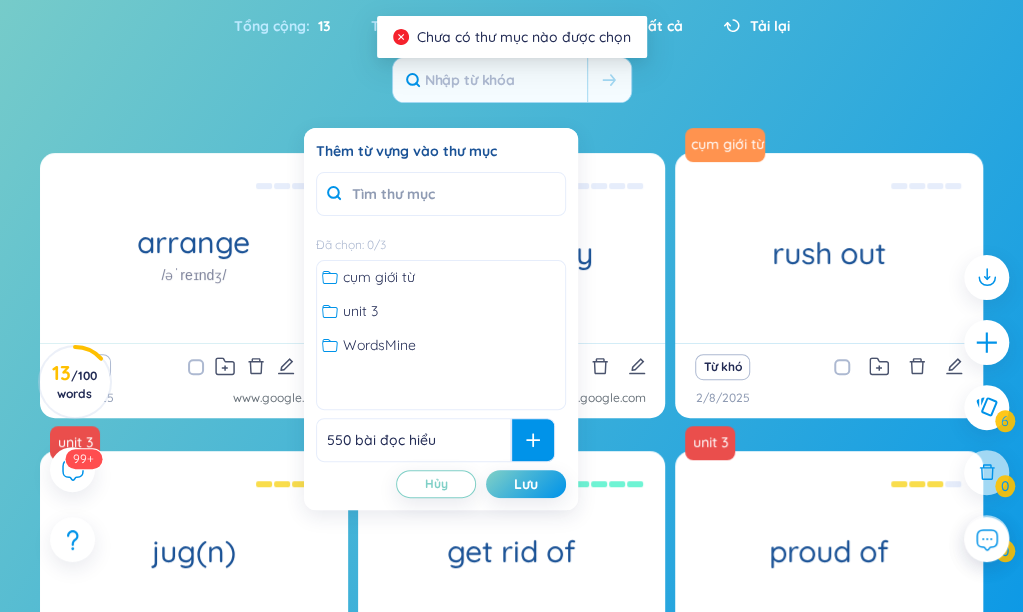 click at bounding box center [533, 440] 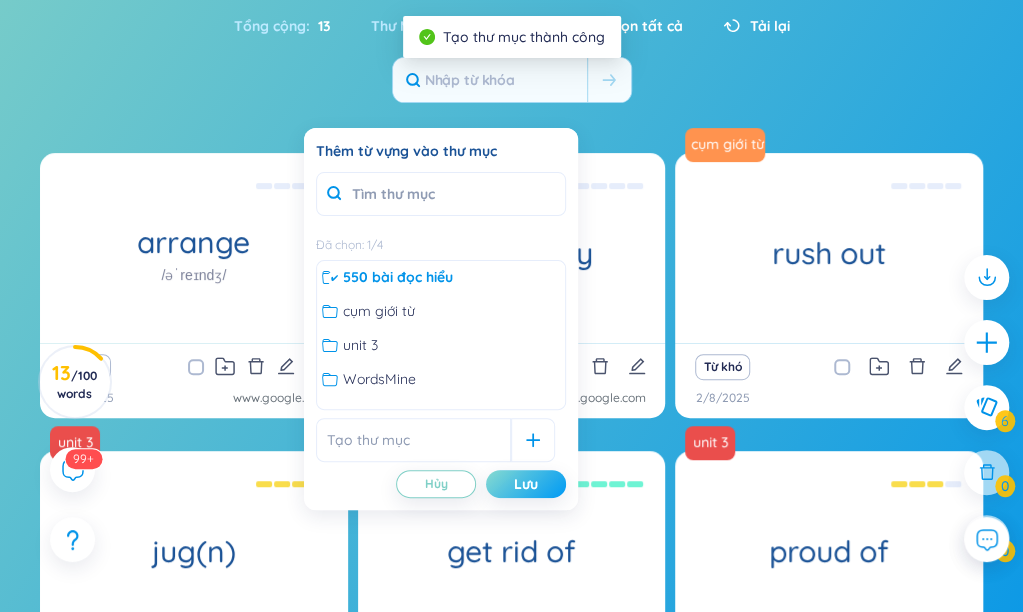 click on "Lưu" at bounding box center (526, 484) 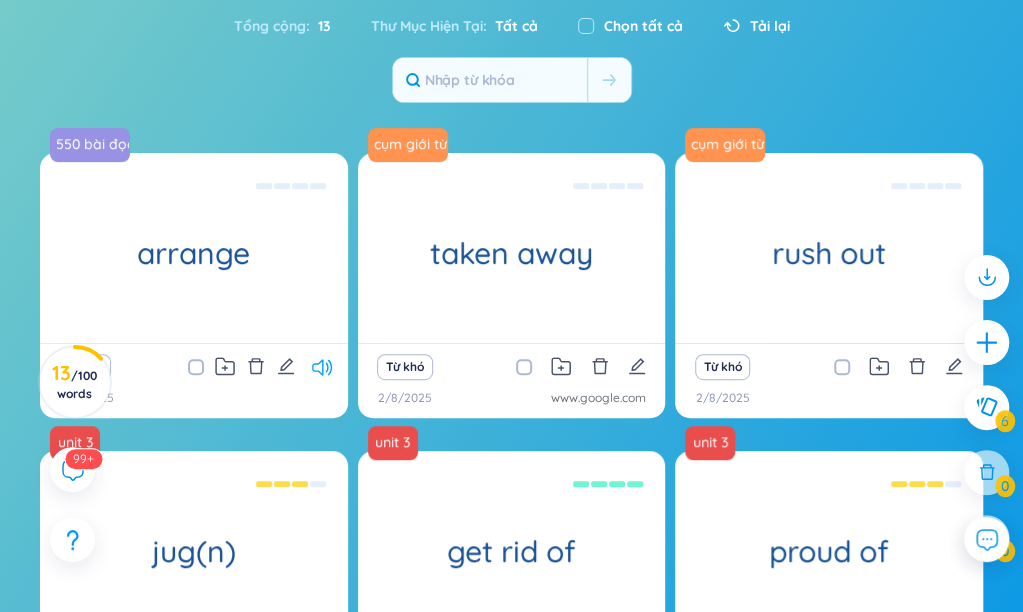 click 